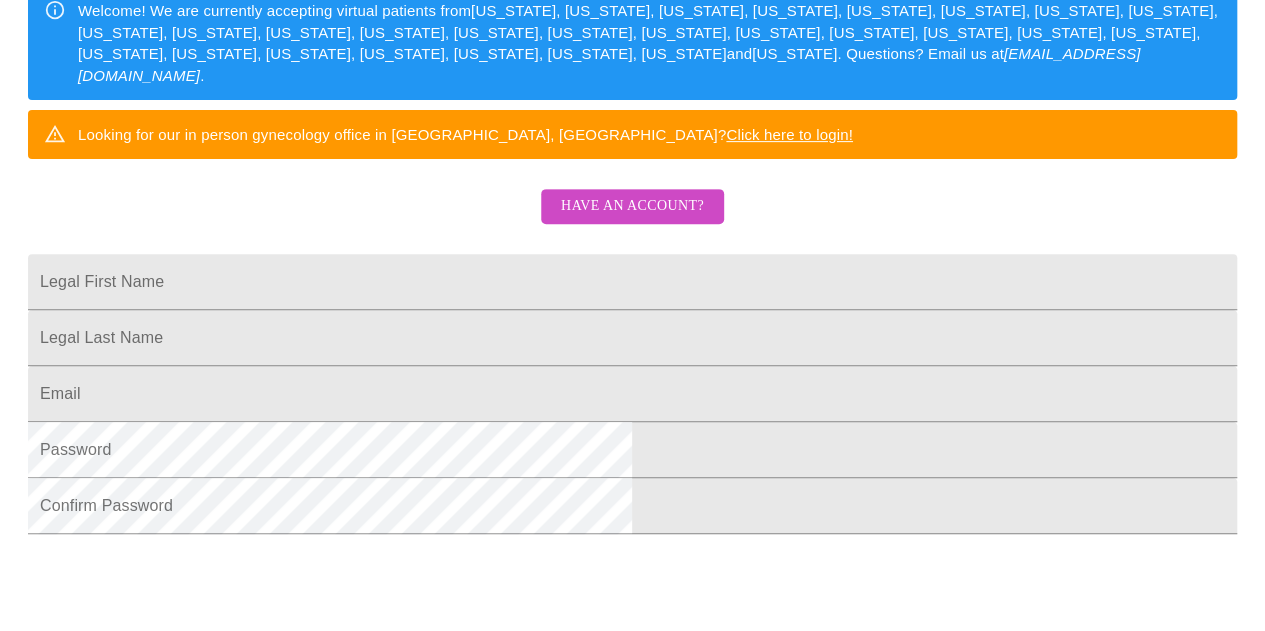 scroll, scrollTop: 346, scrollLeft: 0, axis: vertical 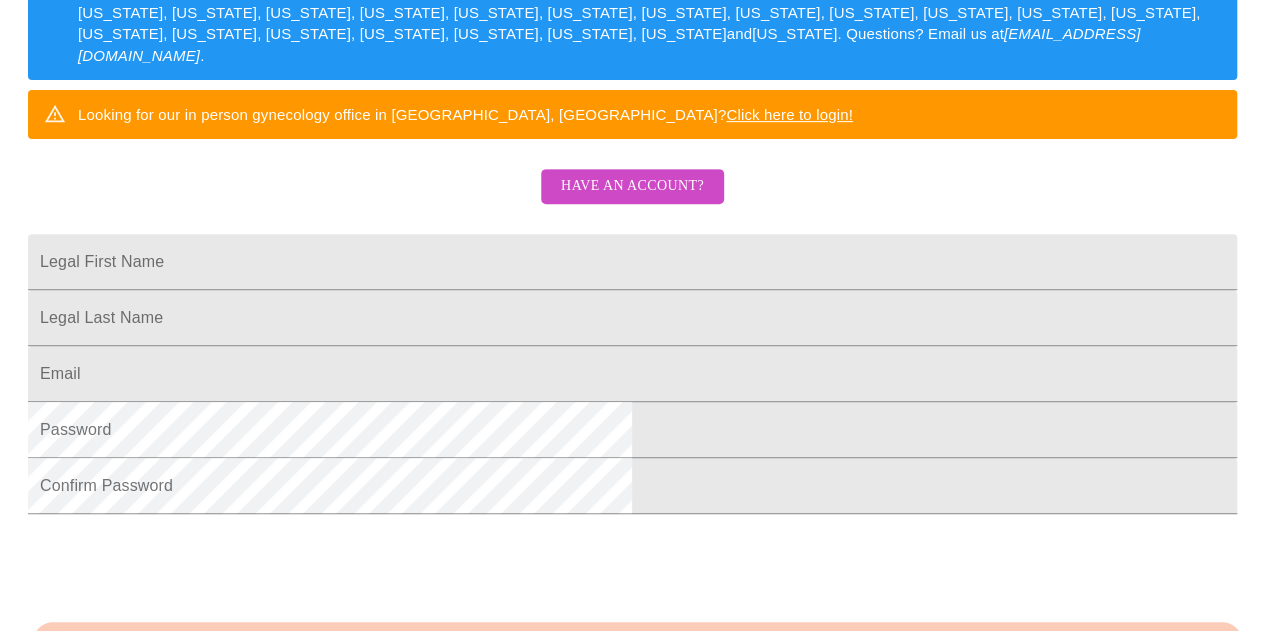 click on "Have an account?" at bounding box center [632, 186] 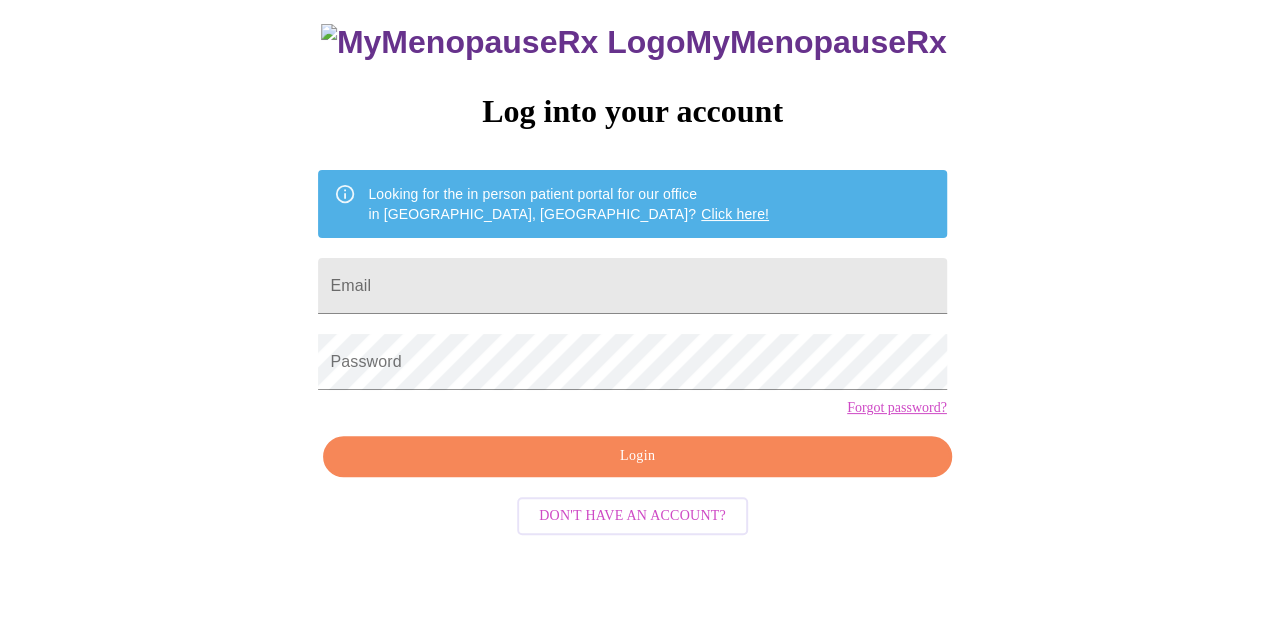 scroll, scrollTop: 89, scrollLeft: 0, axis: vertical 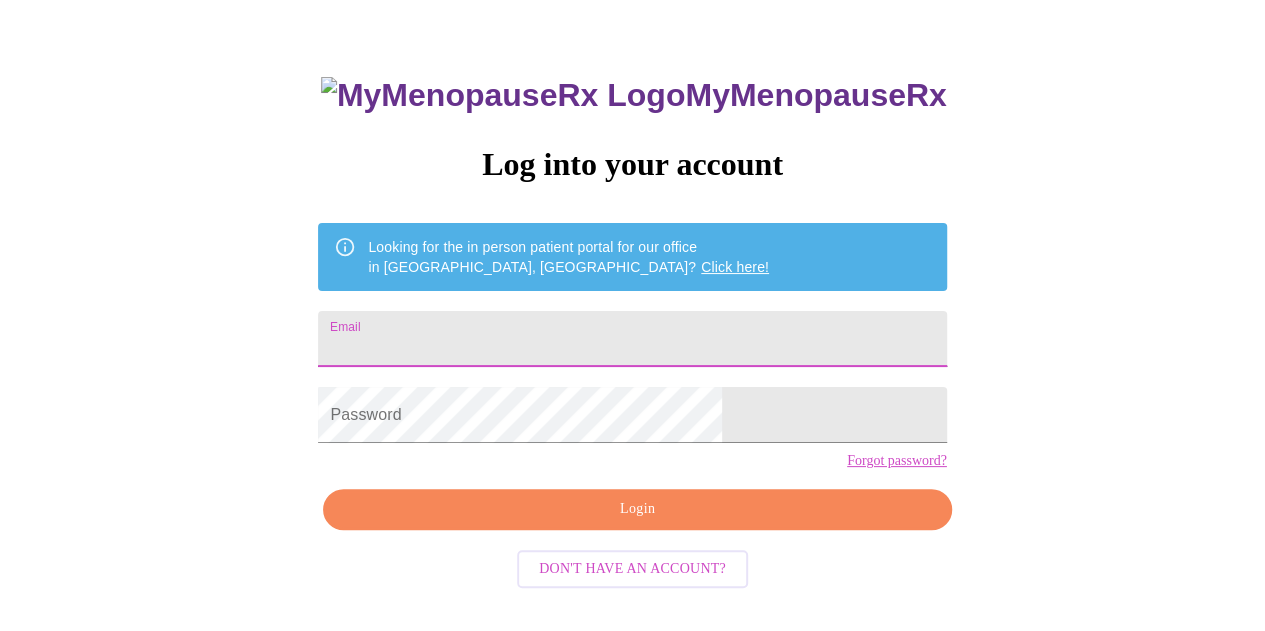 click on "Email" at bounding box center [632, 339] 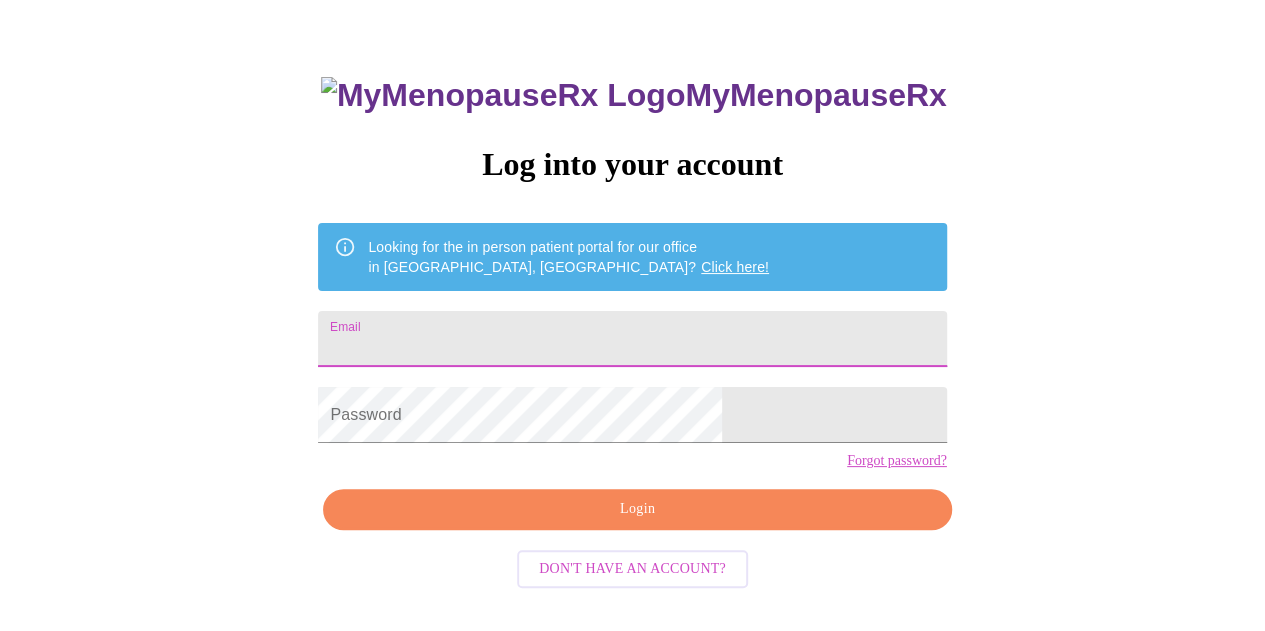 type on "[EMAIL_ADDRESS][DOMAIN_NAME]" 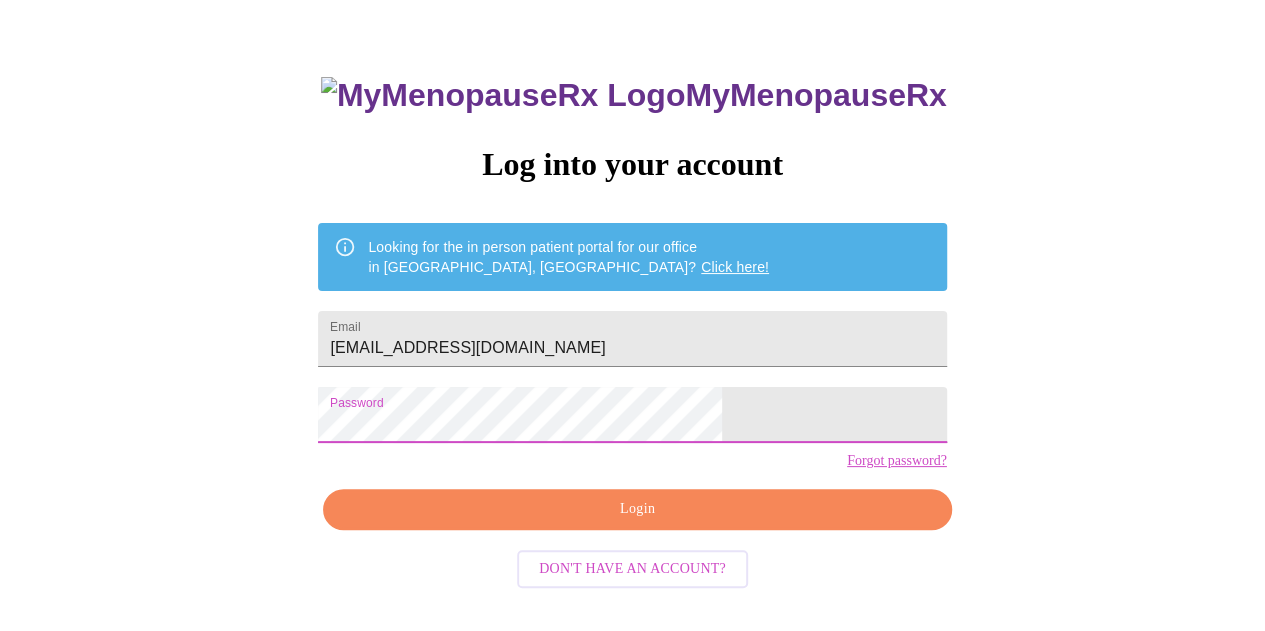 click on "Login" at bounding box center [637, 509] 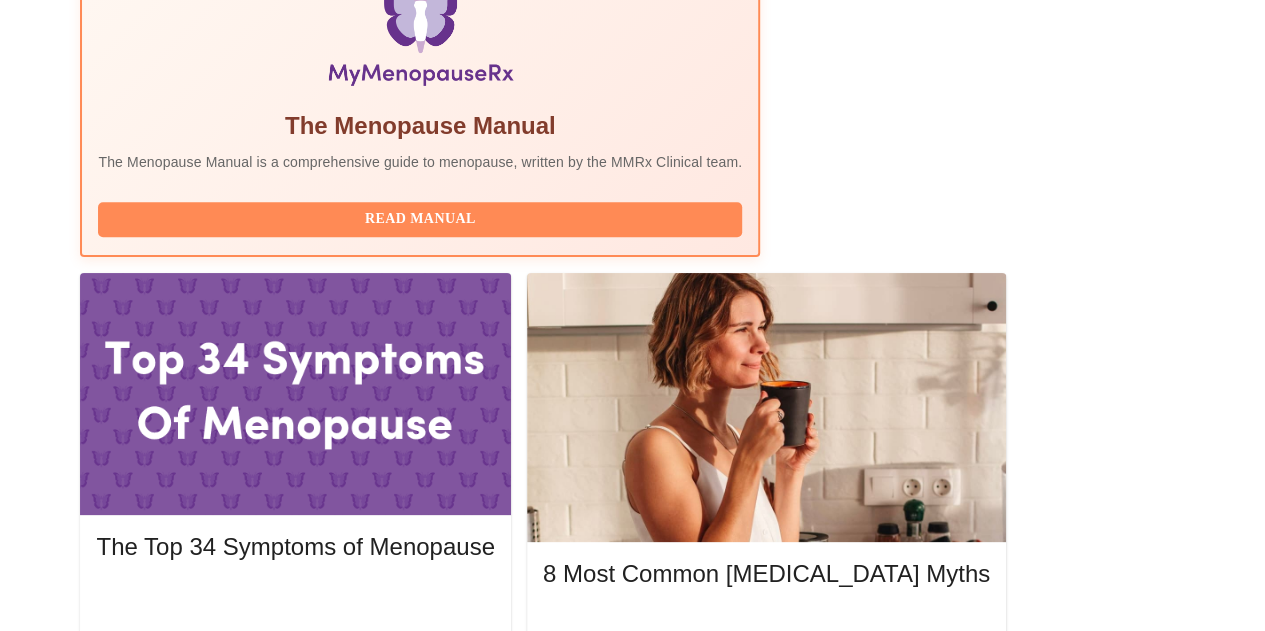 scroll, scrollTop: 729, scrollLeft: 0, axis: vertical 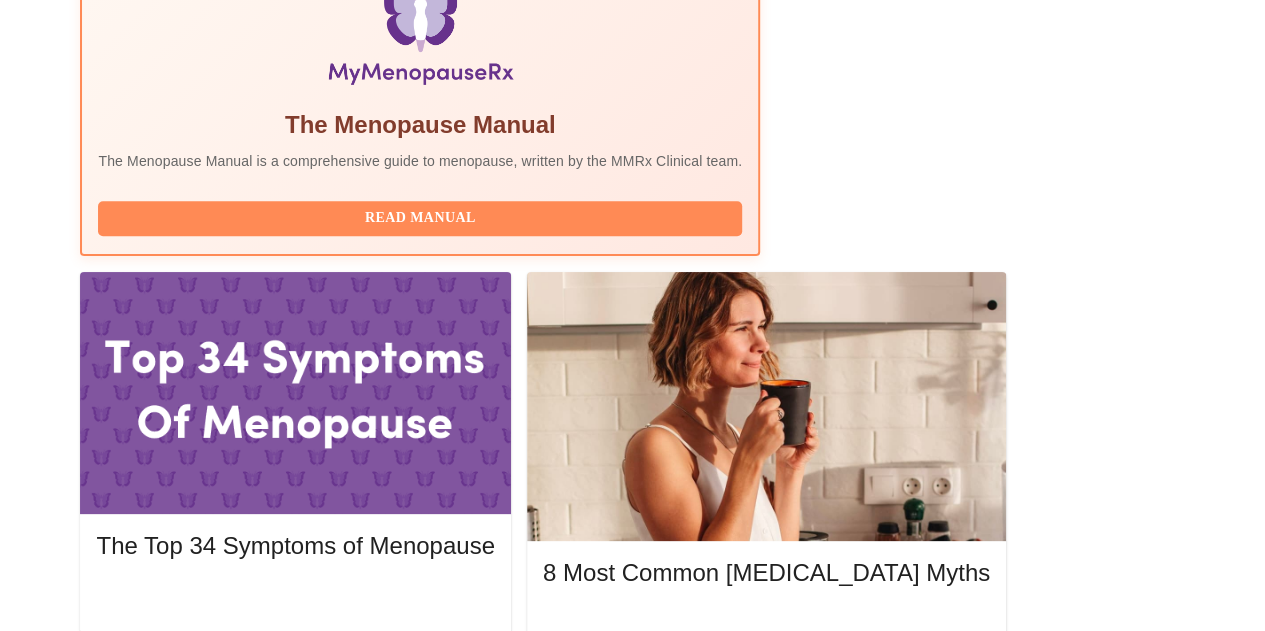 click on "Complete Pre-Assessment" at bounding box center [1049, 1851] 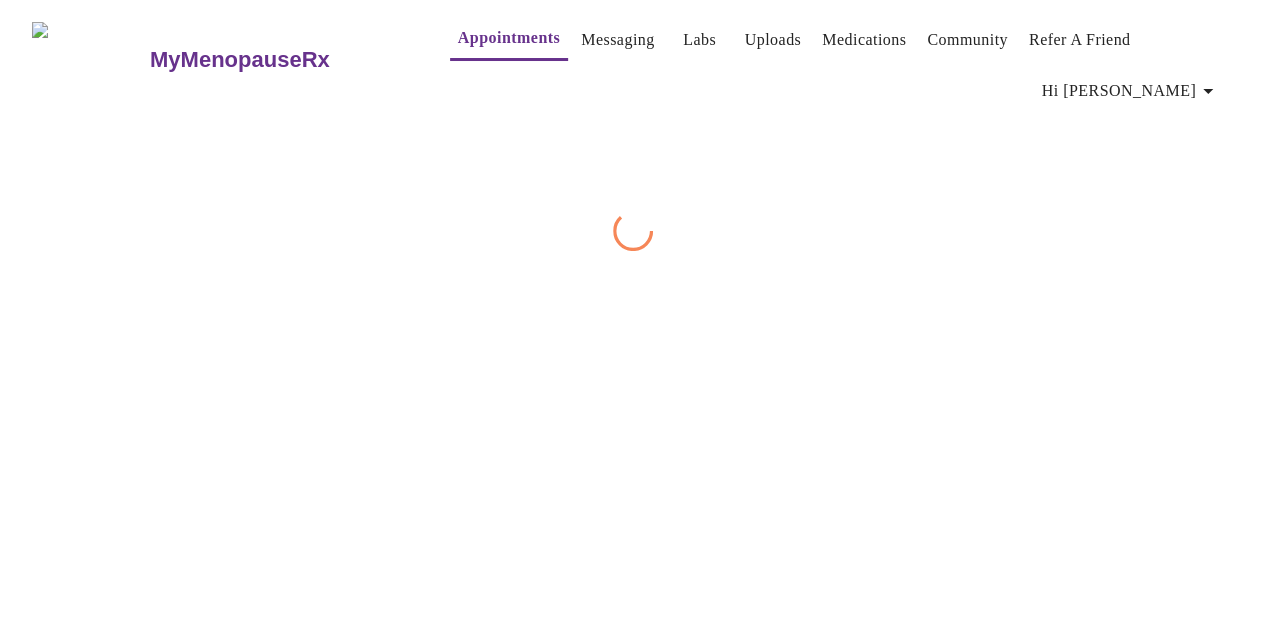scroll, scrollTop: 0, scrollLeft: 0, axis: both 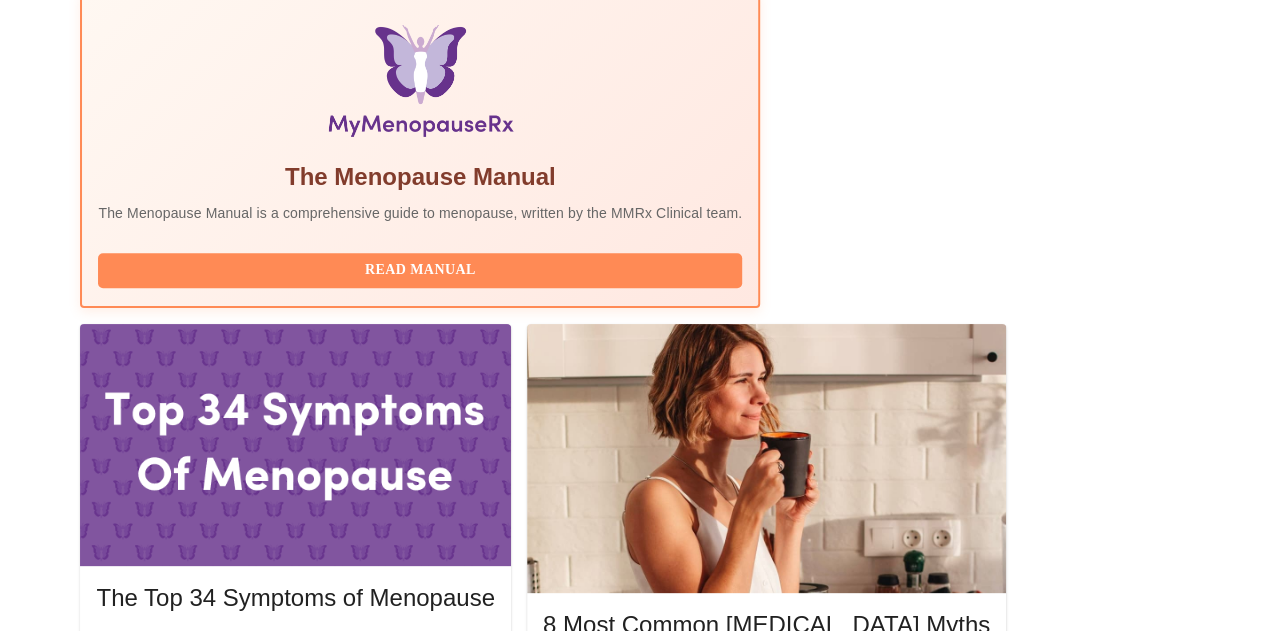 click on "Complete Pre-Assessment" at bounding box center (1049, 1903) 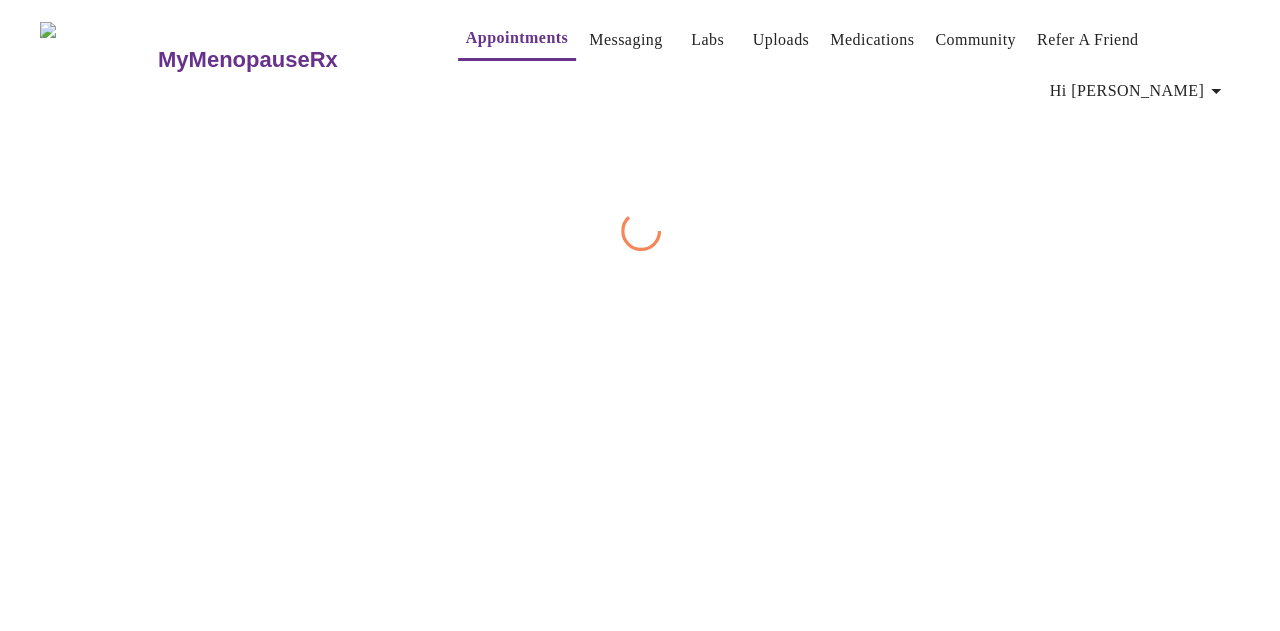 scroll, scrollTop: 0, scrollLeft: 0, axis: both 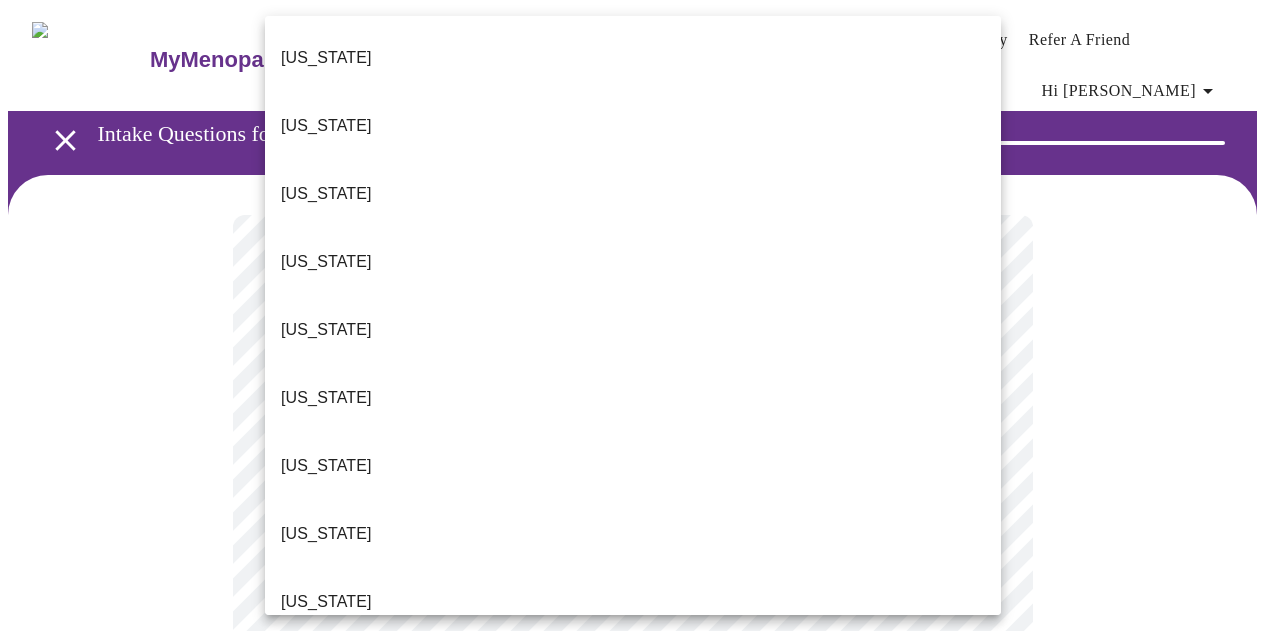 click on "MyMenopauseRx Appointments Messaging Labs Uploads Medications Community Refer a Friend Hi Betta    Intake Questions for [DATE] 3:40pm-4:00pm 1  /  13 Settings Billing Invoices Log out [US_STATE]
[US_STATE]
[US_STATE]
[US_STATE]
[US_STATE]
[US_STATE]
[US_STATE]
[US_STATE]
[US_STATE]
[US_STATE]
[US_STATE]
[US_STATE]
[US_STATE]
[US_STATE]
[US_STATE]
[US_STATE]
[US_STATE]
[US_STATE]
[US_STATE]
[US_STATE]
[US_STATE]
[US_STATE]
[US_STATE]
[US_STATE]
[US_STATE]
[US_STATE]
[US_STATE]
[US_STATE]
[GEOGRAPHIC_DATA]
[US_STATE]
[US_STATE]
[US_STATE]
[US_STATE]
[US_STATE]
[US_STATE]
[US_STATE]
[US_STATE]
[US_STATE]
[US_STATE]
[US_STATE]
[US_STATE]
[US_STATE]
[US_STATE]
[US_STATE]
[US_STATE][PERSON_NAME][US_STATE]
[US_STATE], D.C. ([US_STATE])
[US_STATE]
[US_STATE]
[US_STATE]" at bounding box center (640, 1391) 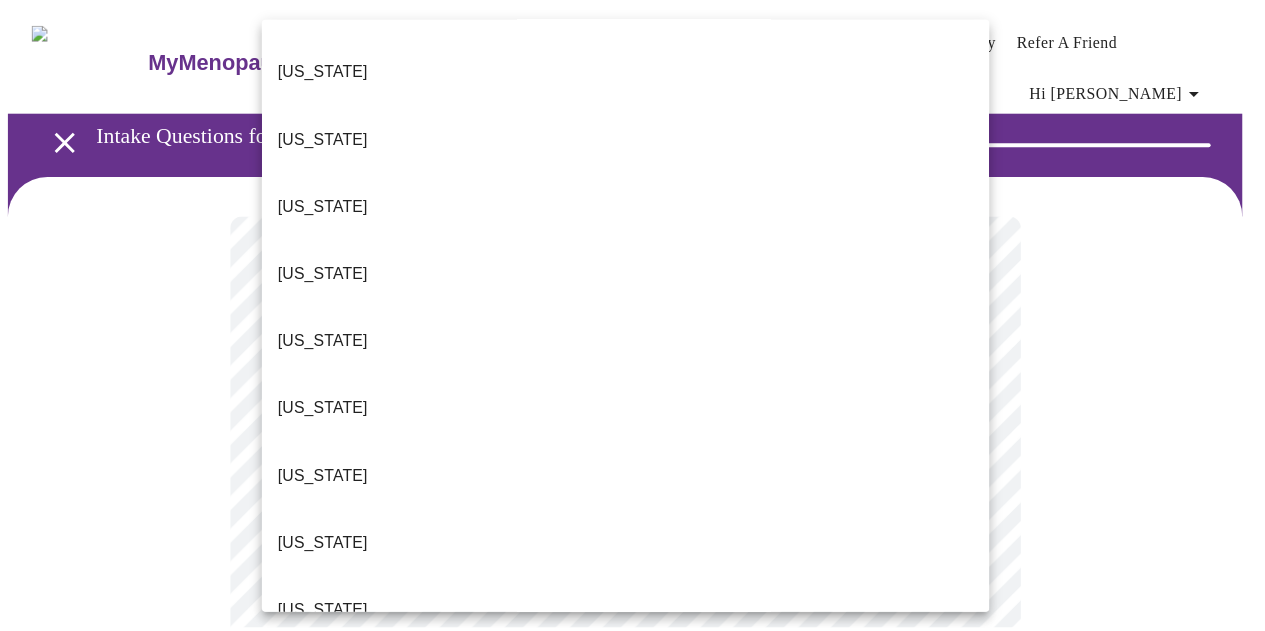 scroll, scrollTop: 1956, scrollLeft: 0, axis: vertical 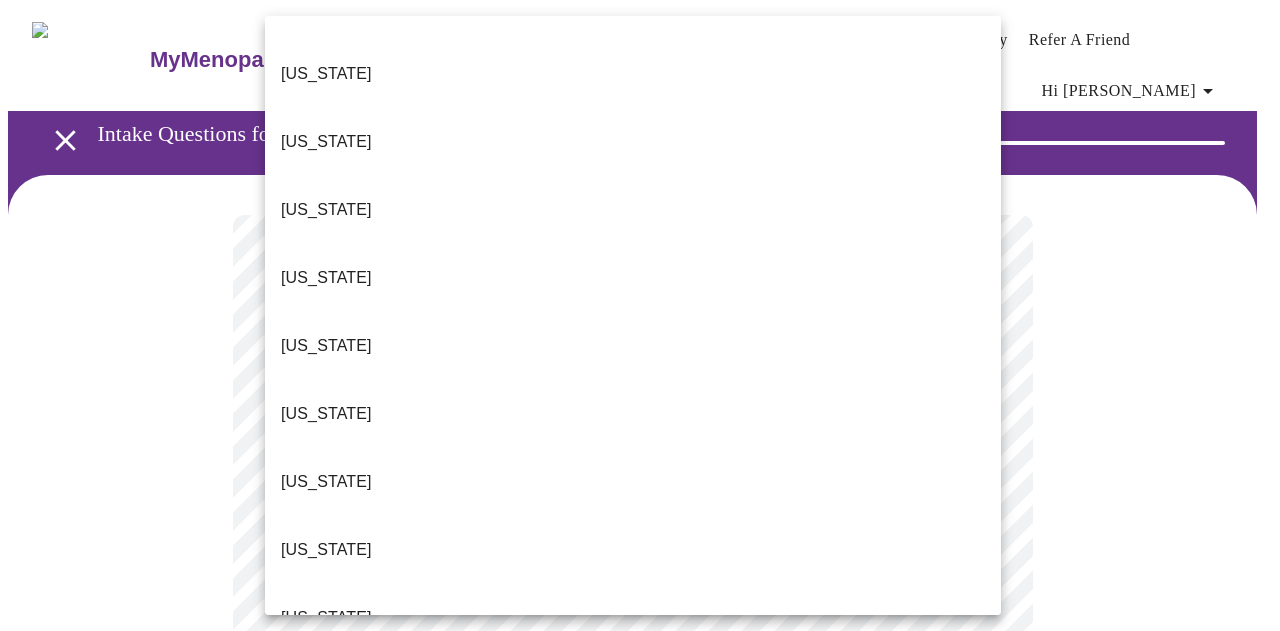 click on "[US_STATE]" at bounding box center (326, 890) 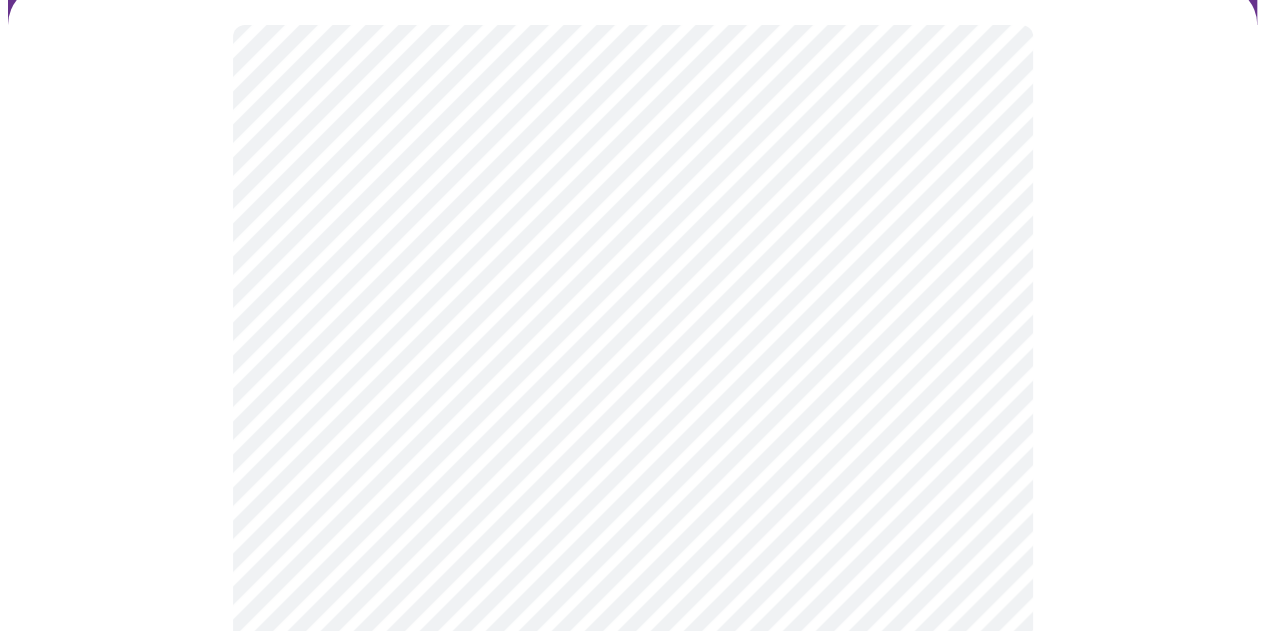 scroll, scrollTop: 252, scrollLeft: 0, axis: vertical 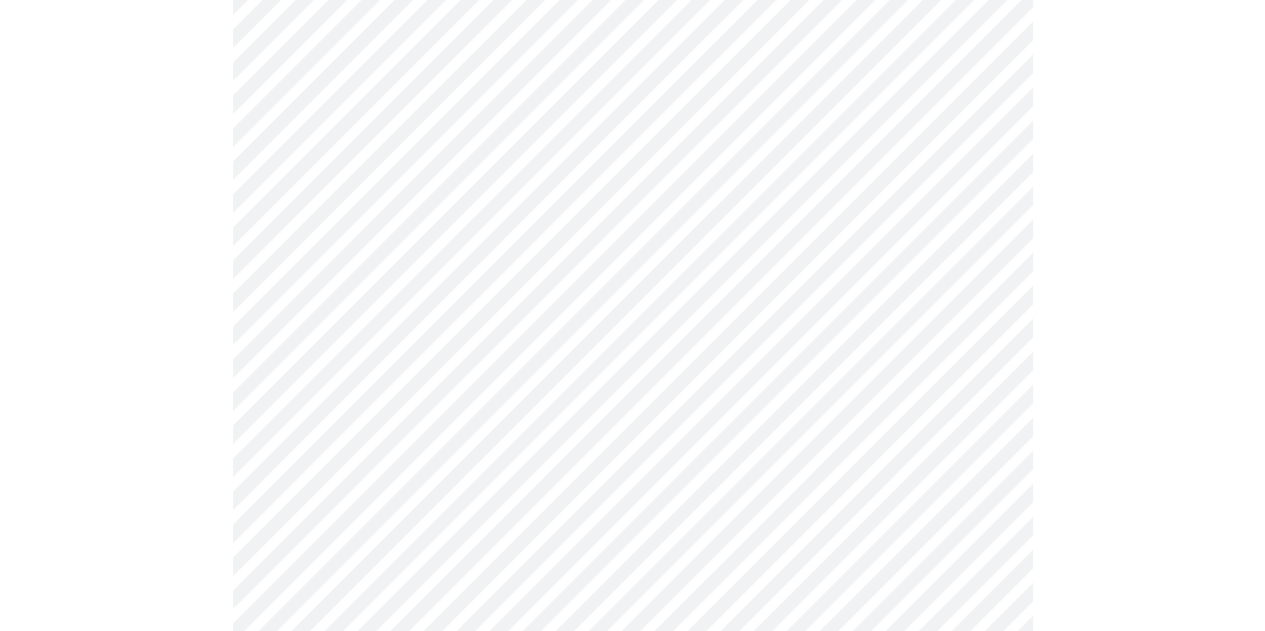 click on "MyMenopauseRx Appointments Messaging Labs Uploads Medications Community Refer a Friend Hi Betta    Intake Questions for [DATE] 3:40pm-4:00pm 1  /  13 Settings Billing Invoices Log out" at bounding box center [632, 1133] 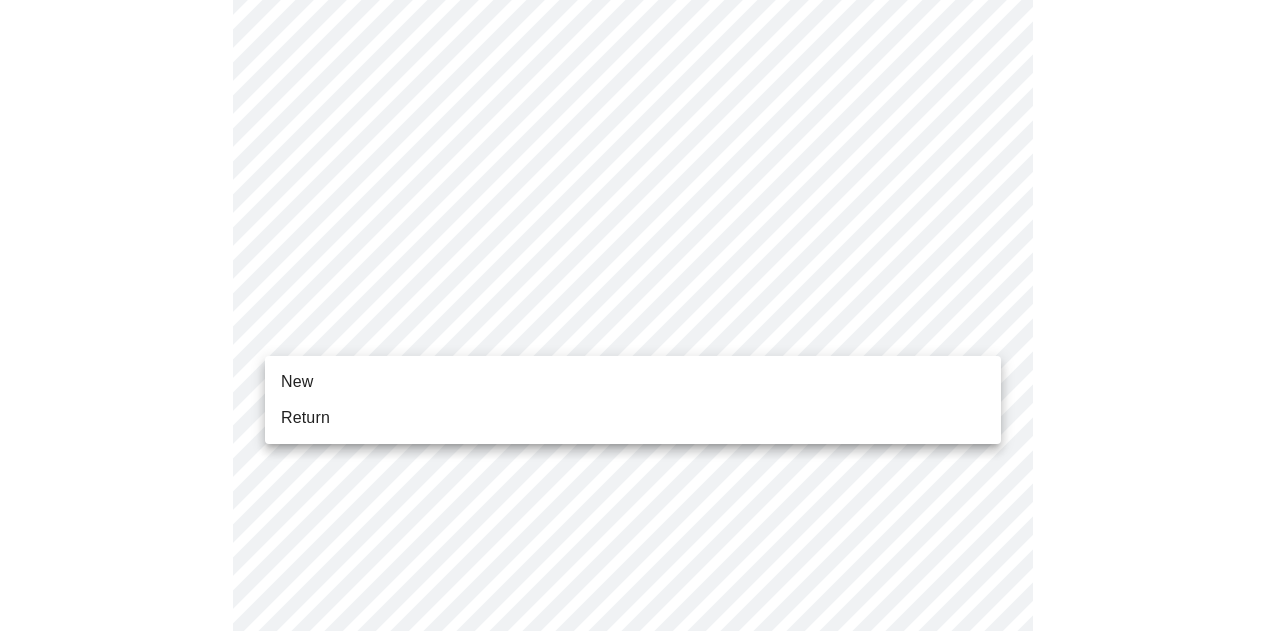 click on "Return" at bounding box center [633, 418] 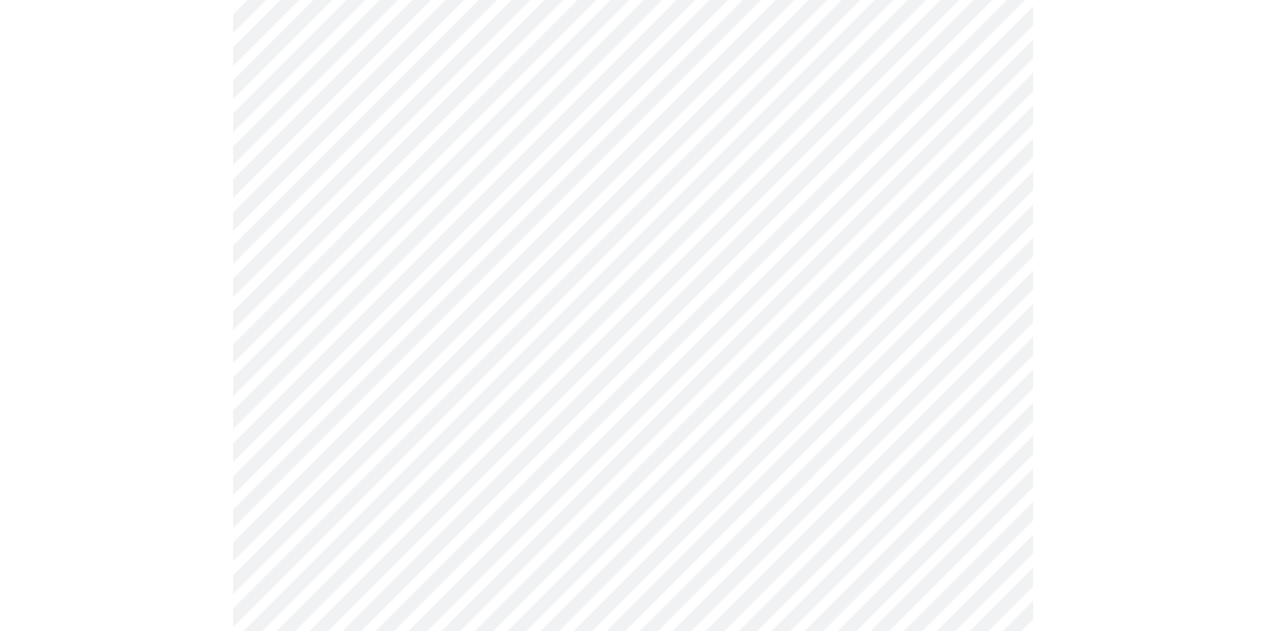 scroll, scrollTop: 2050, scrollLeft: 0, axis: vertical 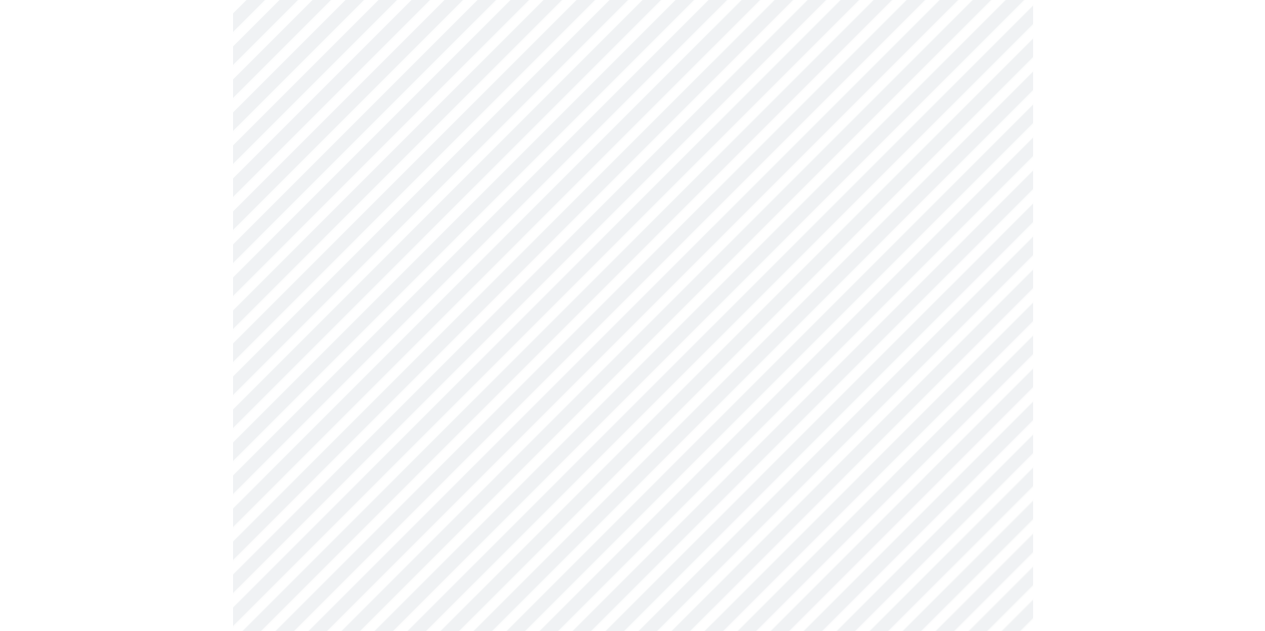 click on "MyMenopauseRx Appointments Messaging Labs Uploads Medications Community Refer a Friend Hi Betta    Intake Questions for [DATE] 3:40pm-4:00pm 1  /  13 Settings Billing Invoices Log out" at bounding box center (632, -679) 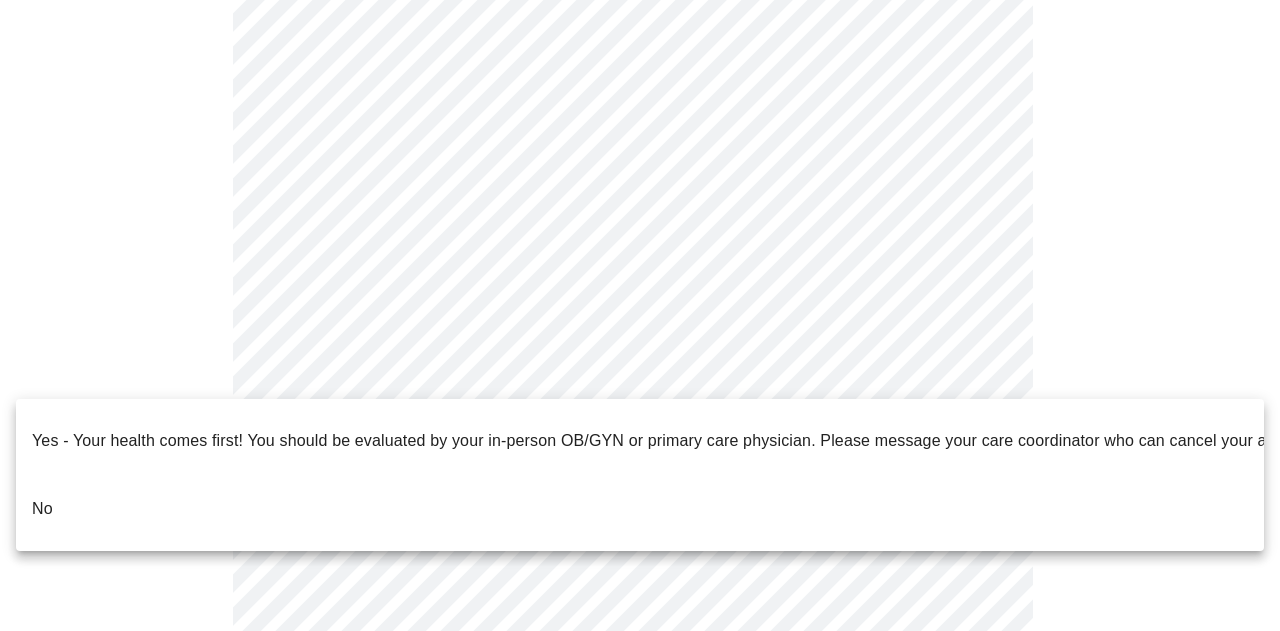 click on "No" at bounding box center (640, 509) 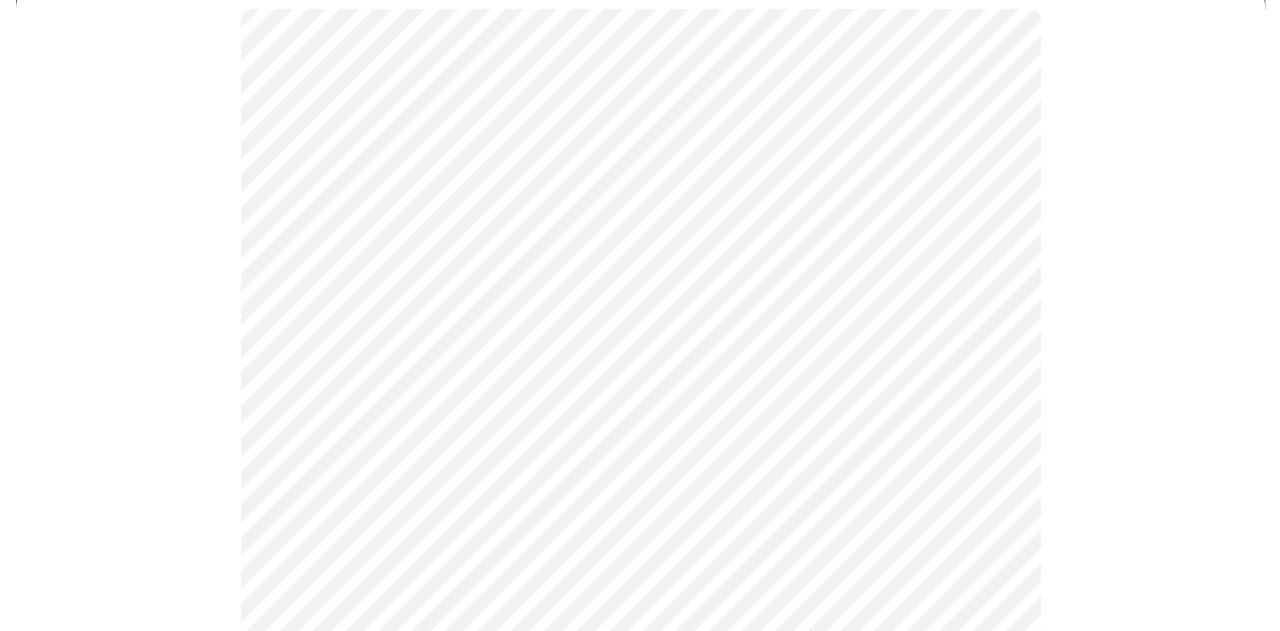 scroll, scrollTop: 211, scrollLeft: 0, axis: vertical 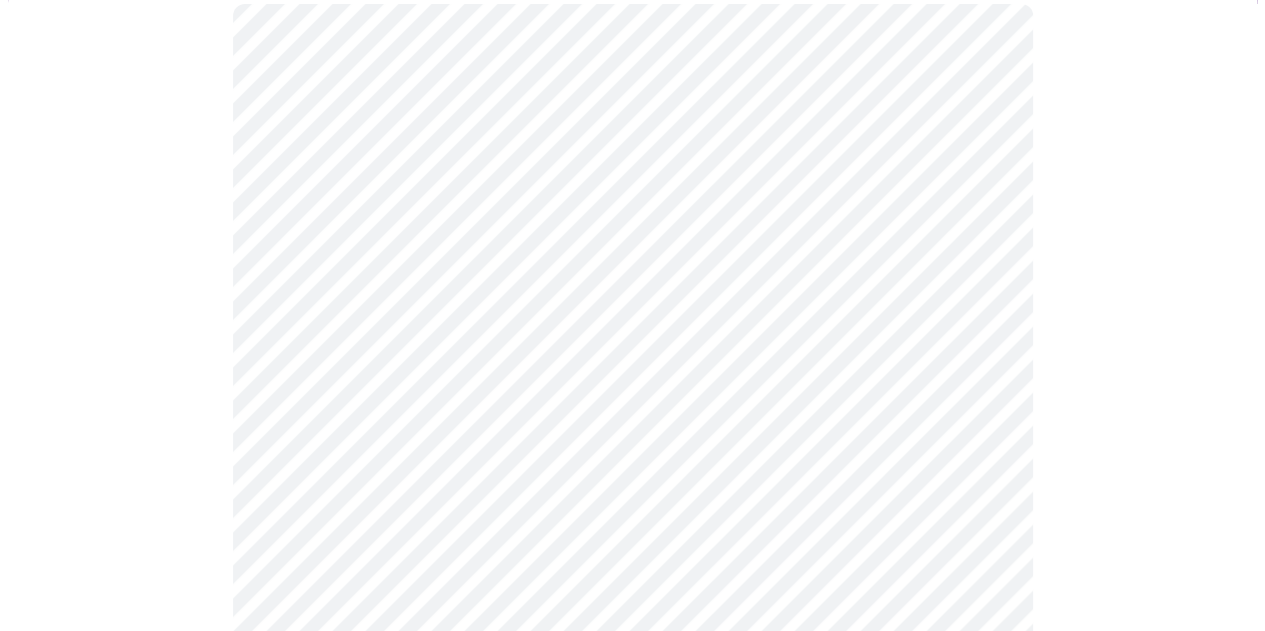 click on "MyMenopauseRx Appointments Messaging Labs Uploads Medications Community Refer a Friend Hi Betta    Intake Questions for [DATE] 3:40pm-4:00pm 2  /  13 Settings Billing Invoices Log out" at bounding box center (632, 411) 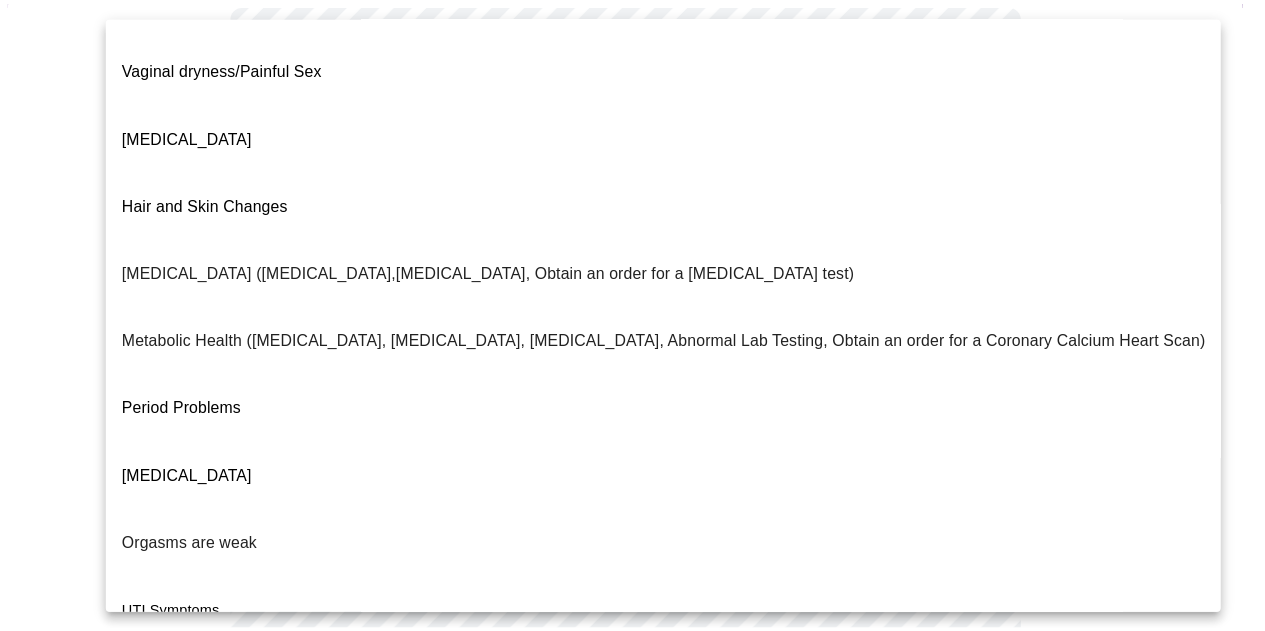 scroll, scrollTop: 404, scrollLeft: 0, axis: vertical 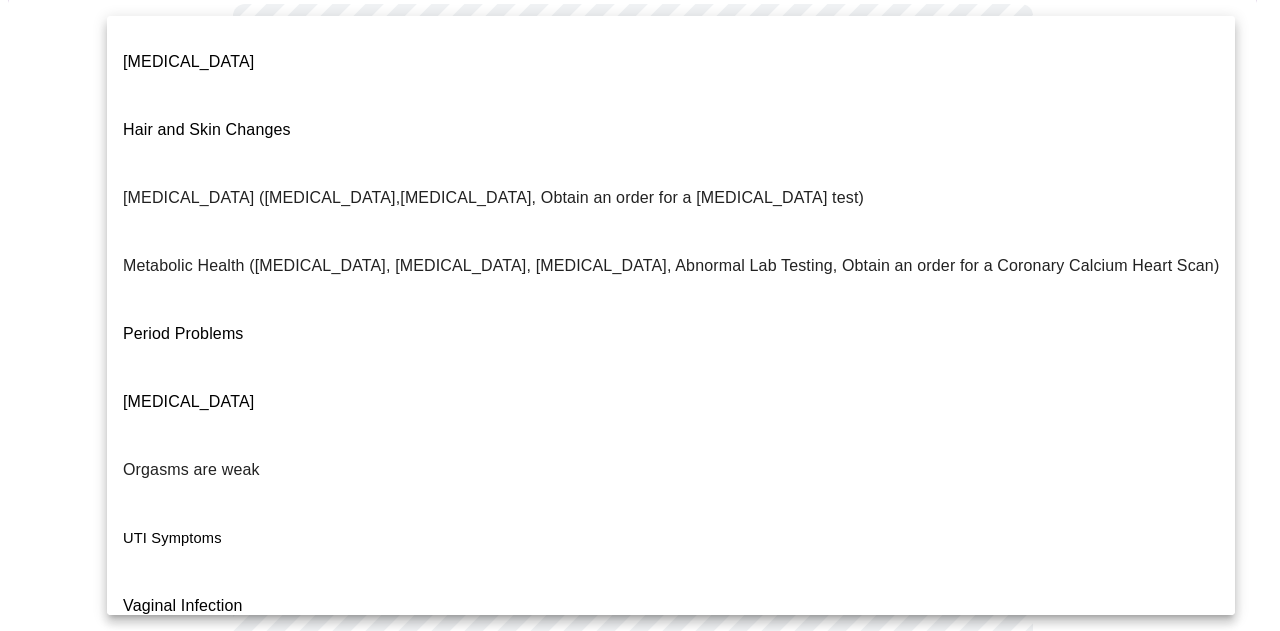 click on "I feel great - just need a refill." at bounding box center [228, 810] 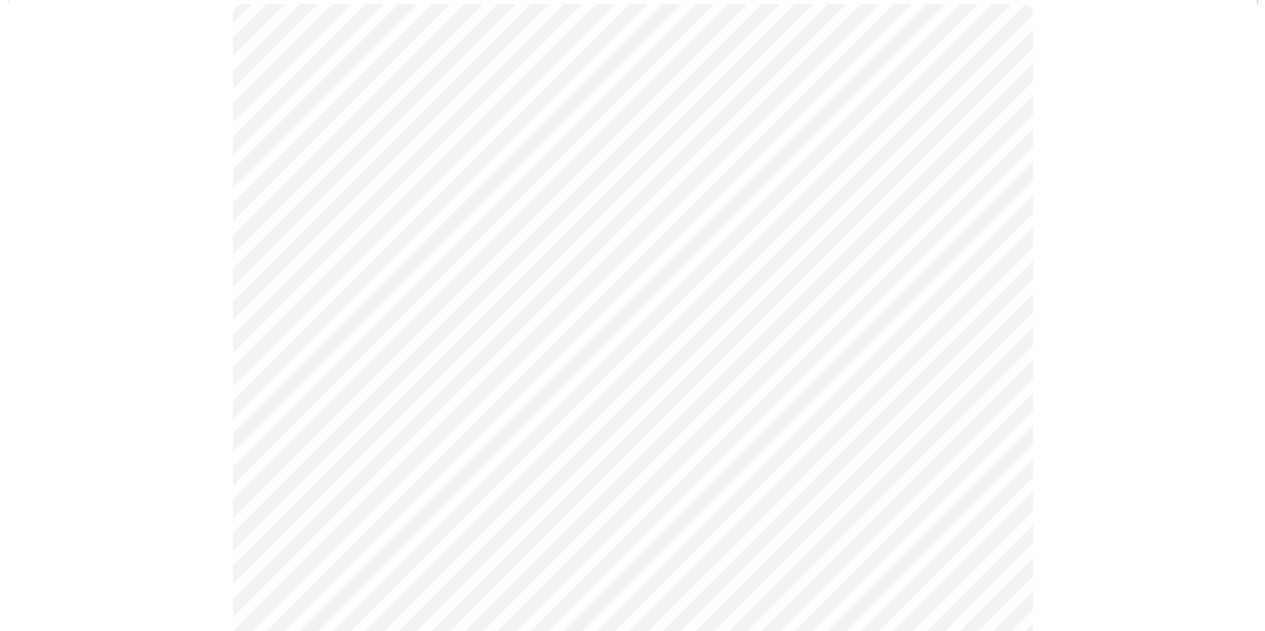 click on "MyMenopauseRx Appointments Messaging Labs Uploads Medications Community Refer a Friend Hi Betta    Intake Questions for [DATE] 3:40pm-4:00pm 2  /  13 Settings Billing Invoices Log out" at bounding box center (632, 405) 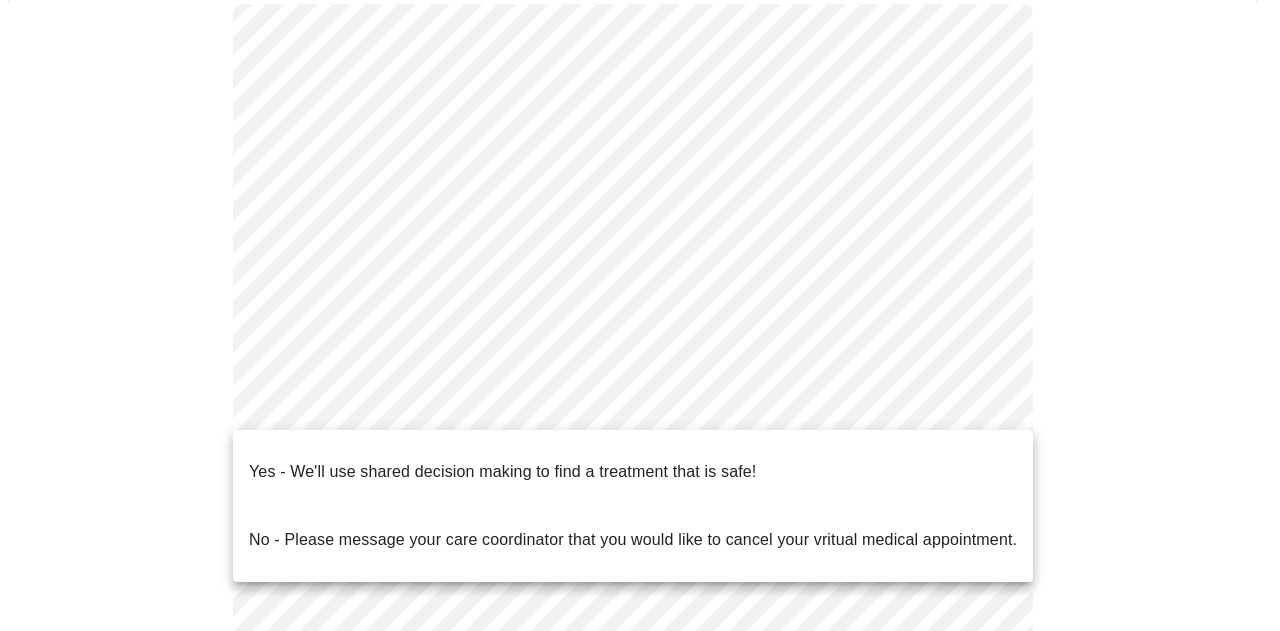 click on "Yes - We'll use shared decision making to find a treatment that is safe!" at bounding box center [502, 472] 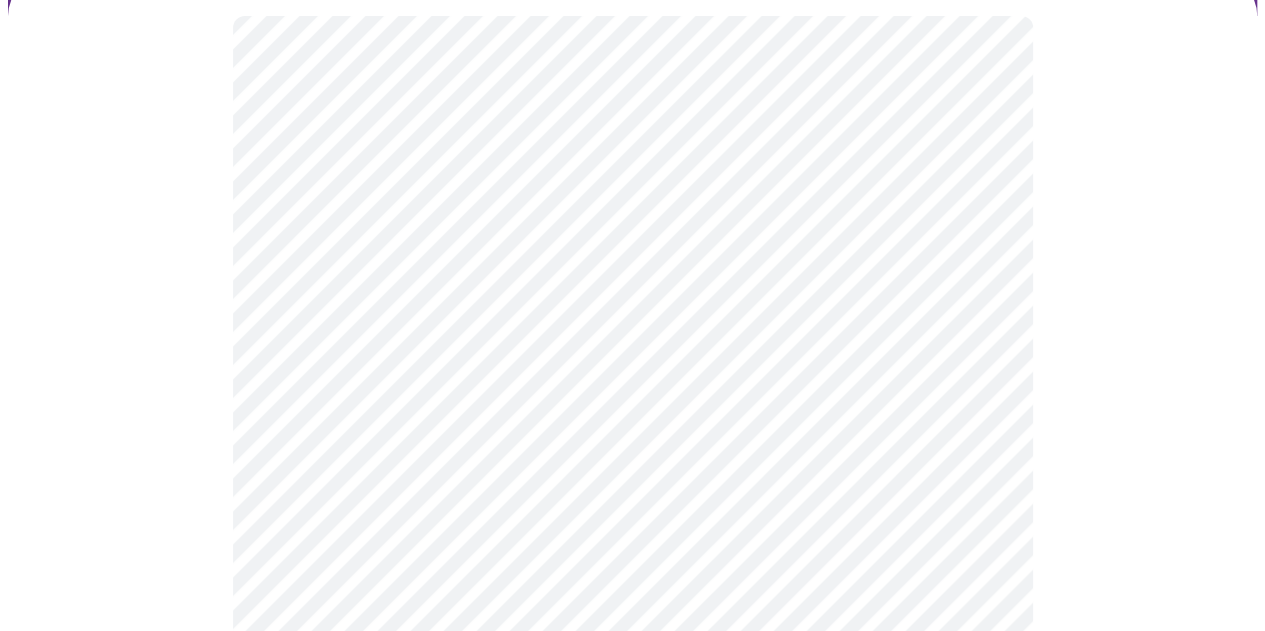scroll, scrollTop: 211, scrollLeft: 0, axis: vertical 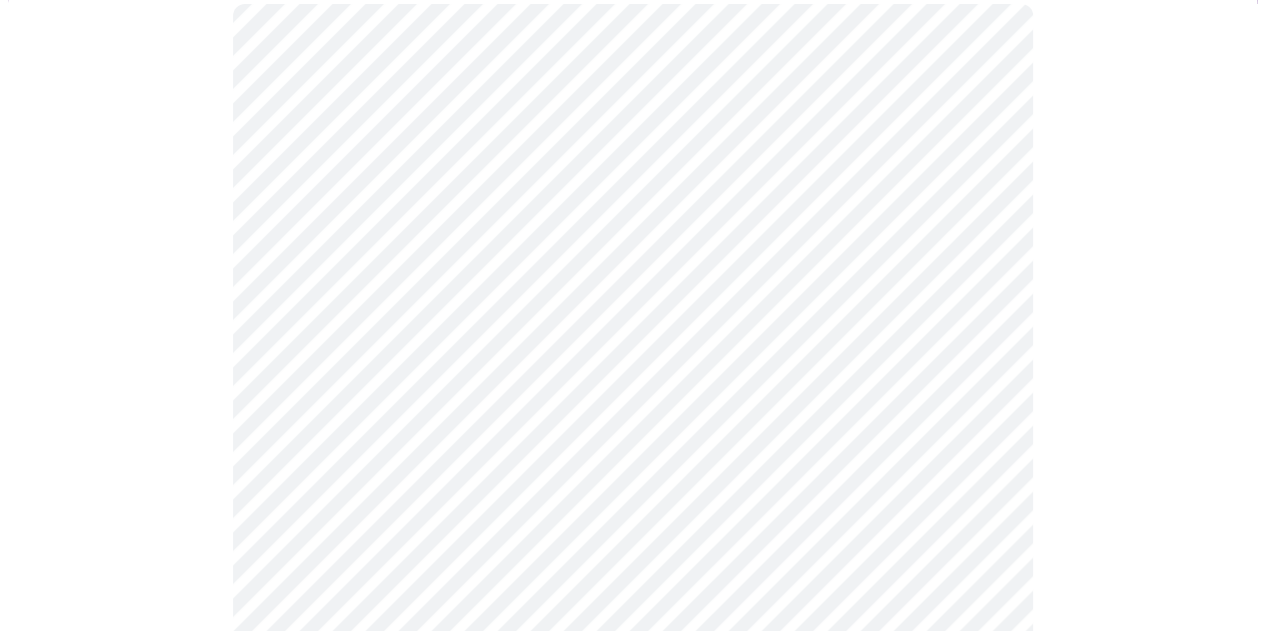 click on "MyMenopauseRx Appointments Messaging Labs Uploads Medications Community Refer a Friend Hi Betta    Intake Questions for [DATE] 3:40pm-4:00pm 3  /  13 Settings Billing Invoices Log out" at bounding box center [632, 1162] 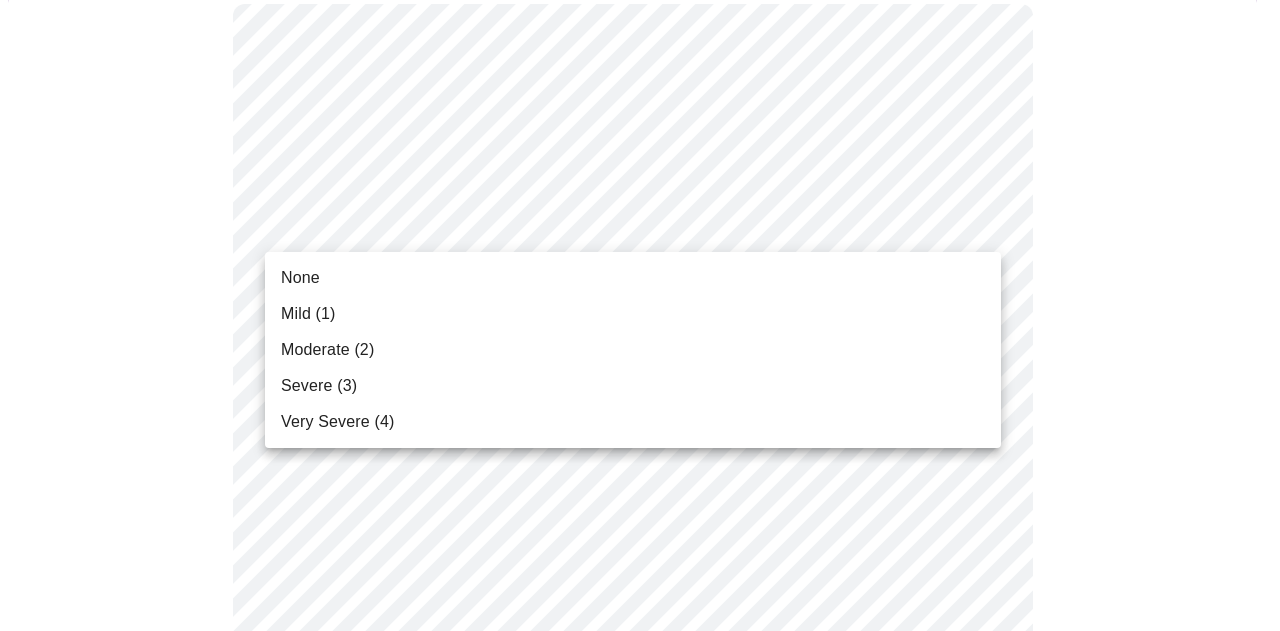 click on "None" at bounding box center (633, 278) 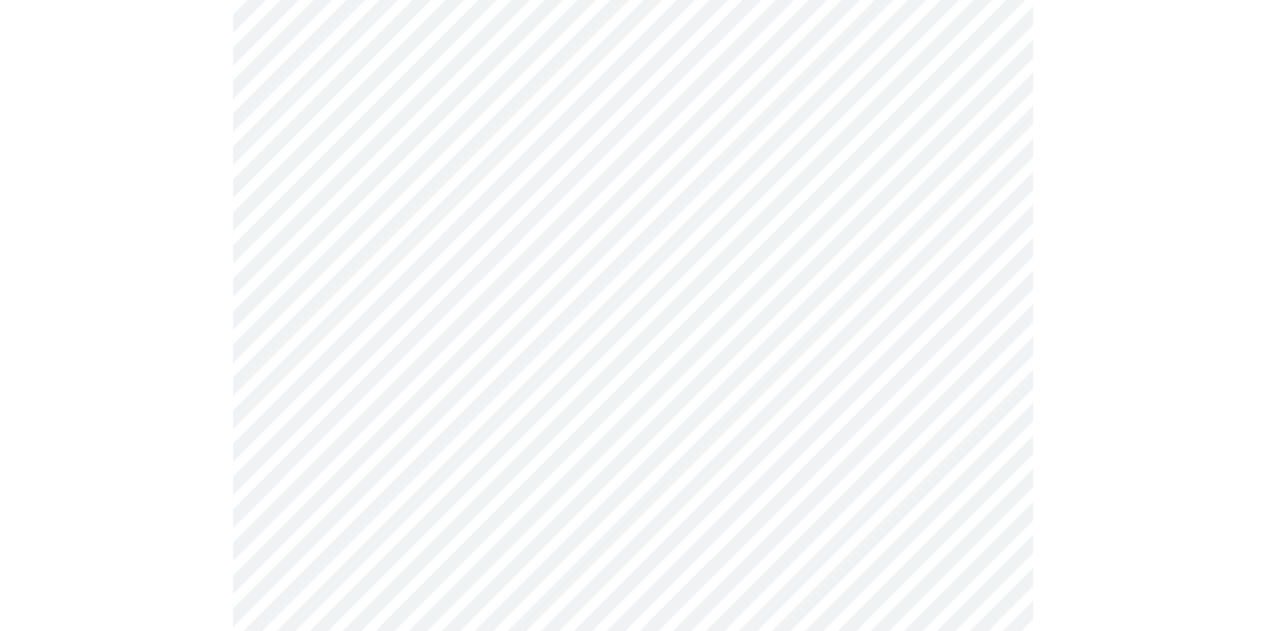 scroll, scrollTop: 306, scrollLeft: 0, axis: vertical 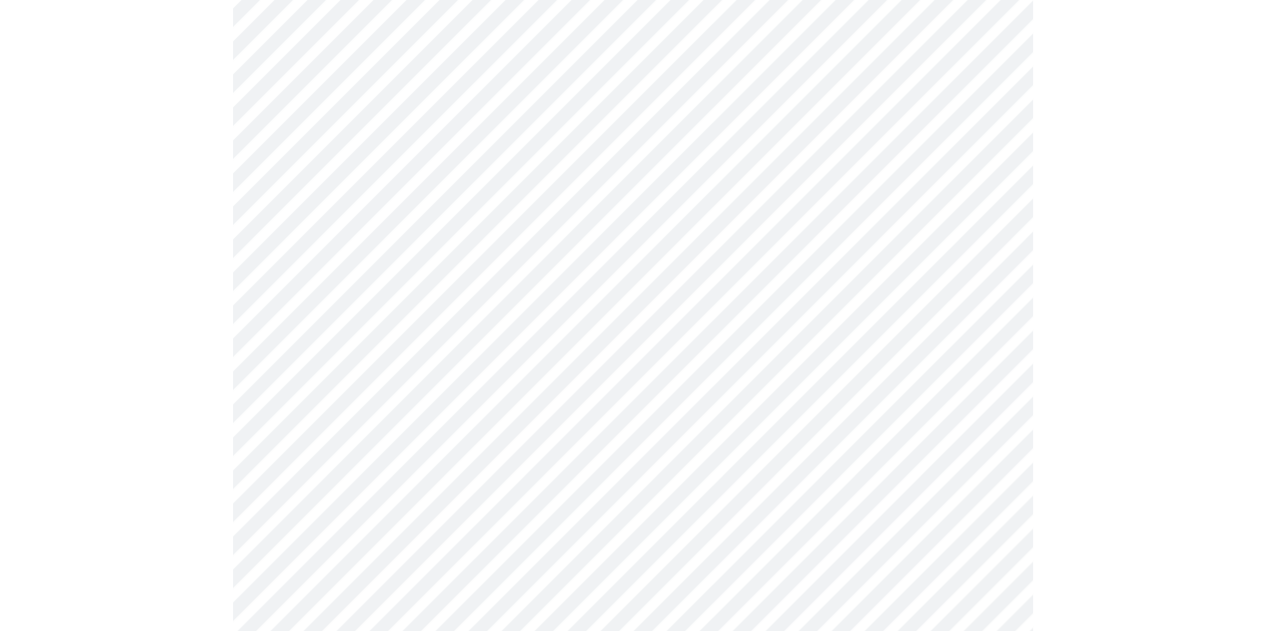 click on "MyMenopauseRx Appointments Messaging Labs Uploads Medications Community Refer a Friend Hi Betta    Intake Questions for [DATE] 3:40pm-4:00pm 3  /  13 Settings Billing Invoices Log out" at bounding box center [632, 1031] 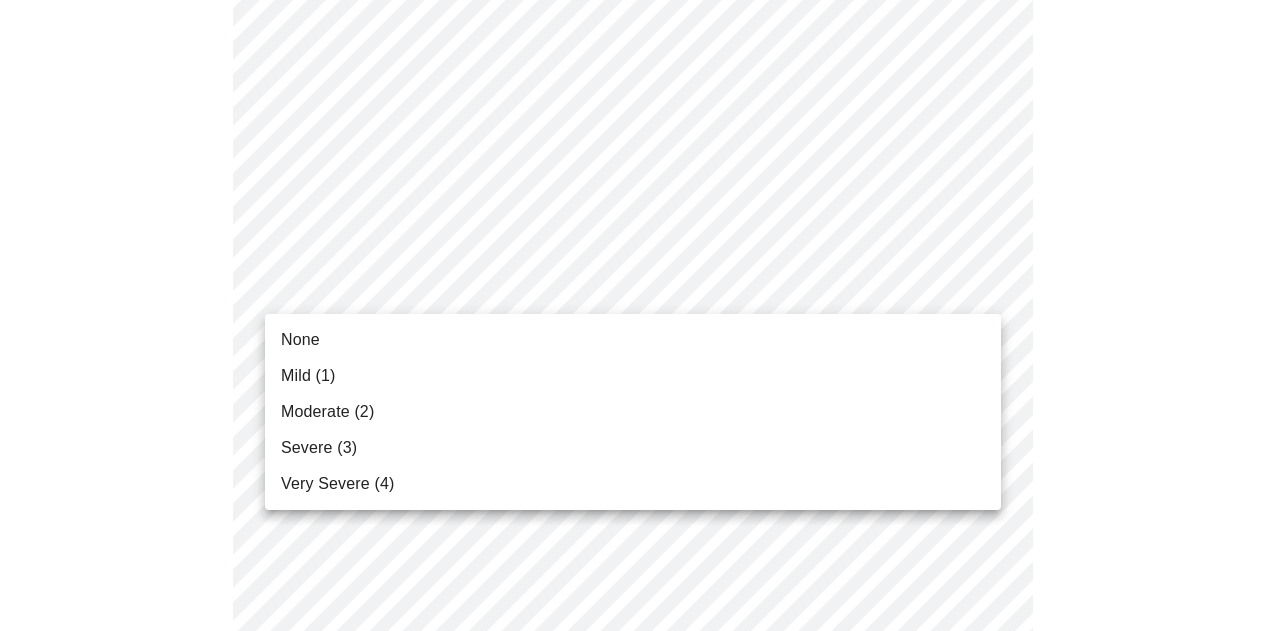 click on "None" at bounding box center (633, 340) 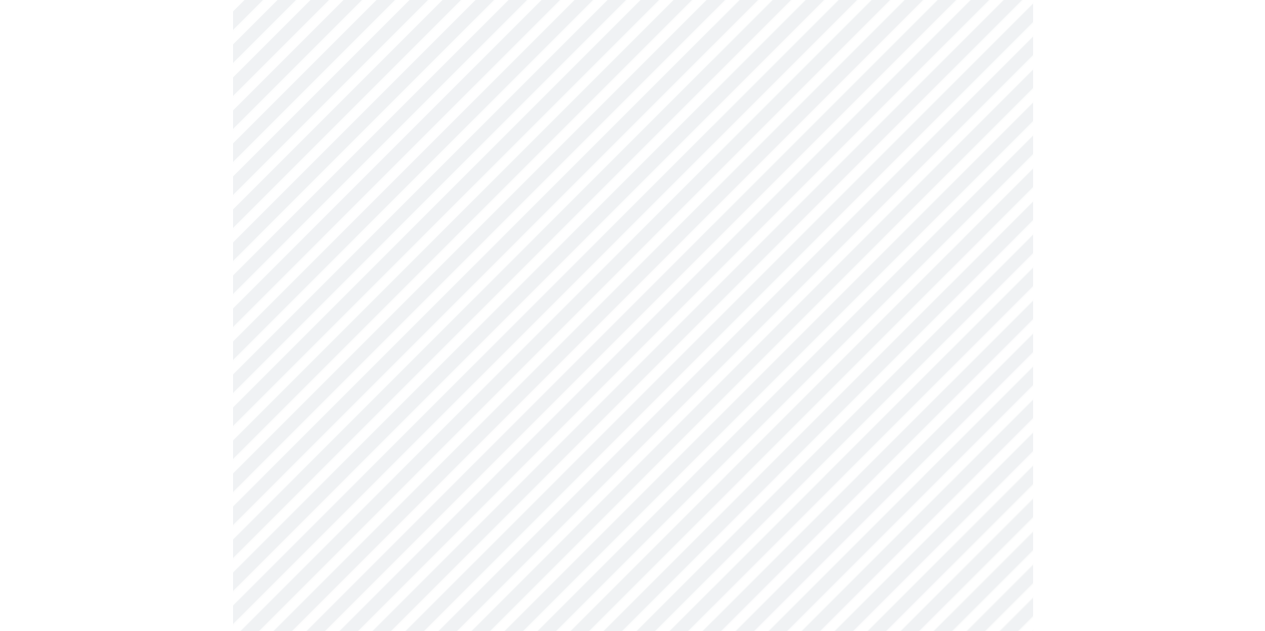 scroll, scrollTop: 436, scrollLeft: 0, axis: vertical 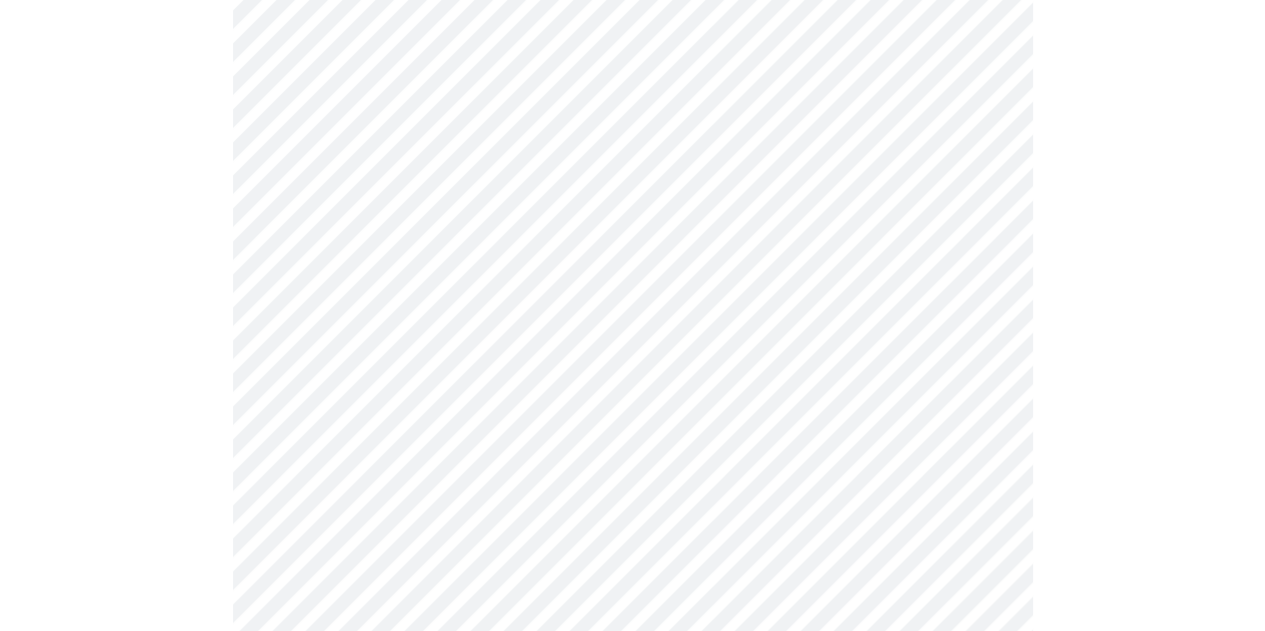 click on "MyMenopauseRx Appointments Messaging Labs Uploads Medications Community Refer a Friend Hi Betta    Intake Questions for [DATE] 3:40pm-4:00pm 3  /  13 Settings Billing Invoices Log out" at bounding box center (632, 887) 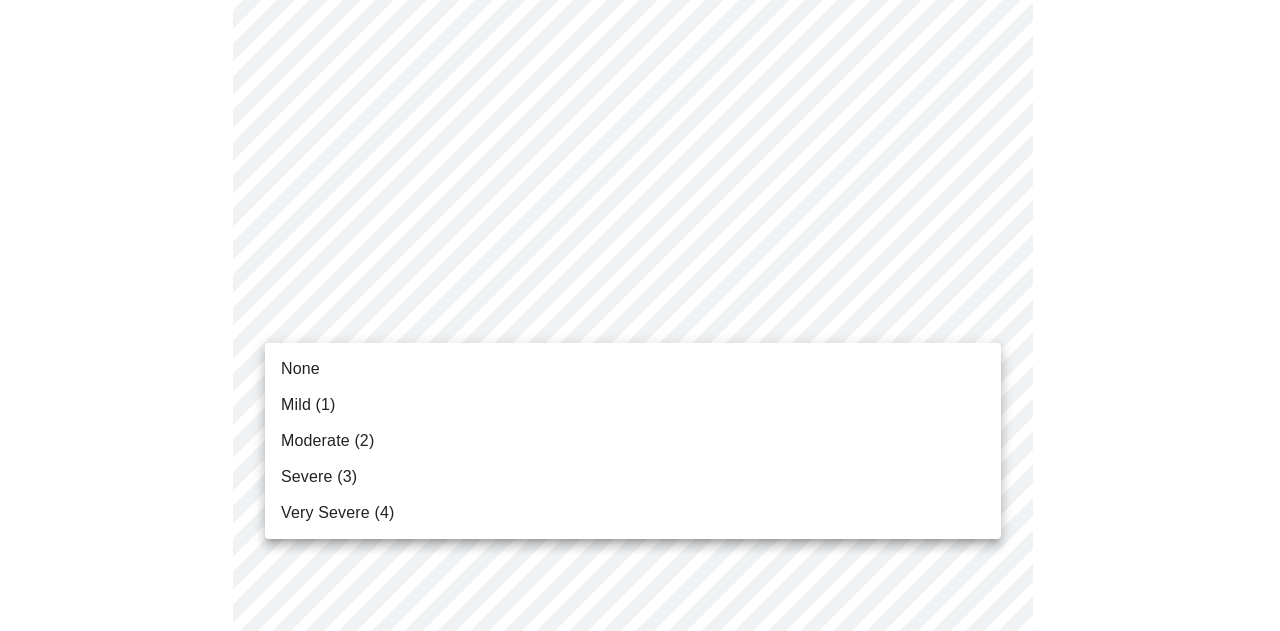 click on "None" at bounding box center (633, 369) 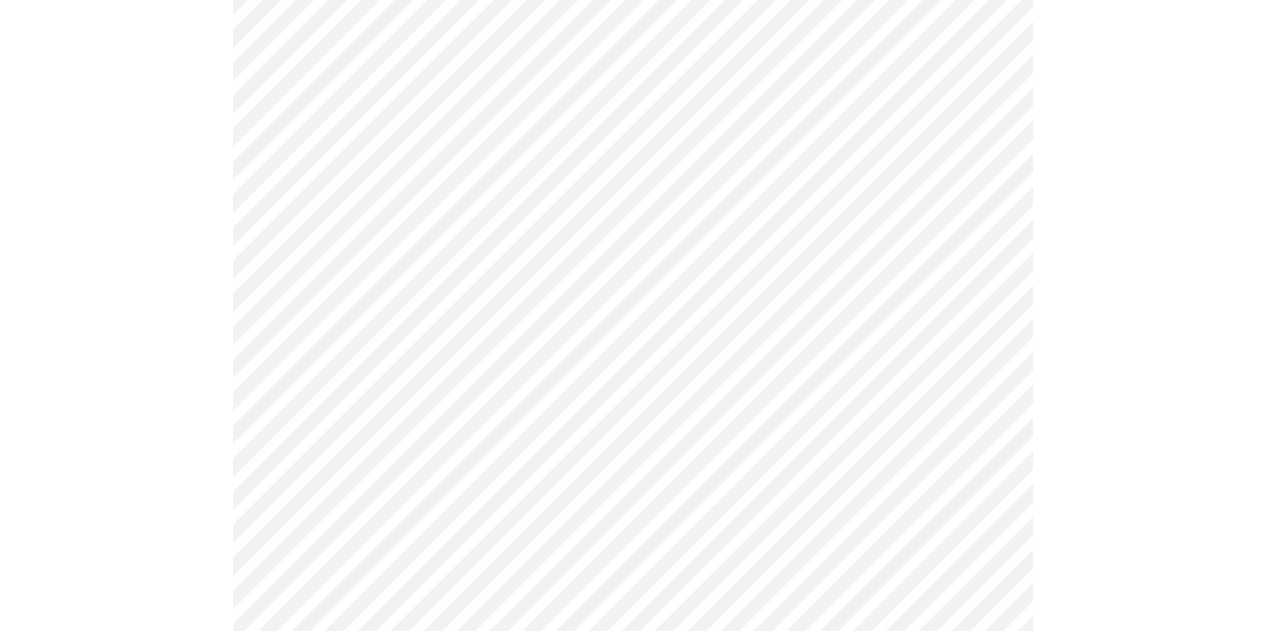 scroll, scrollTop: 616, scrollLeft: 0, axis: vertical 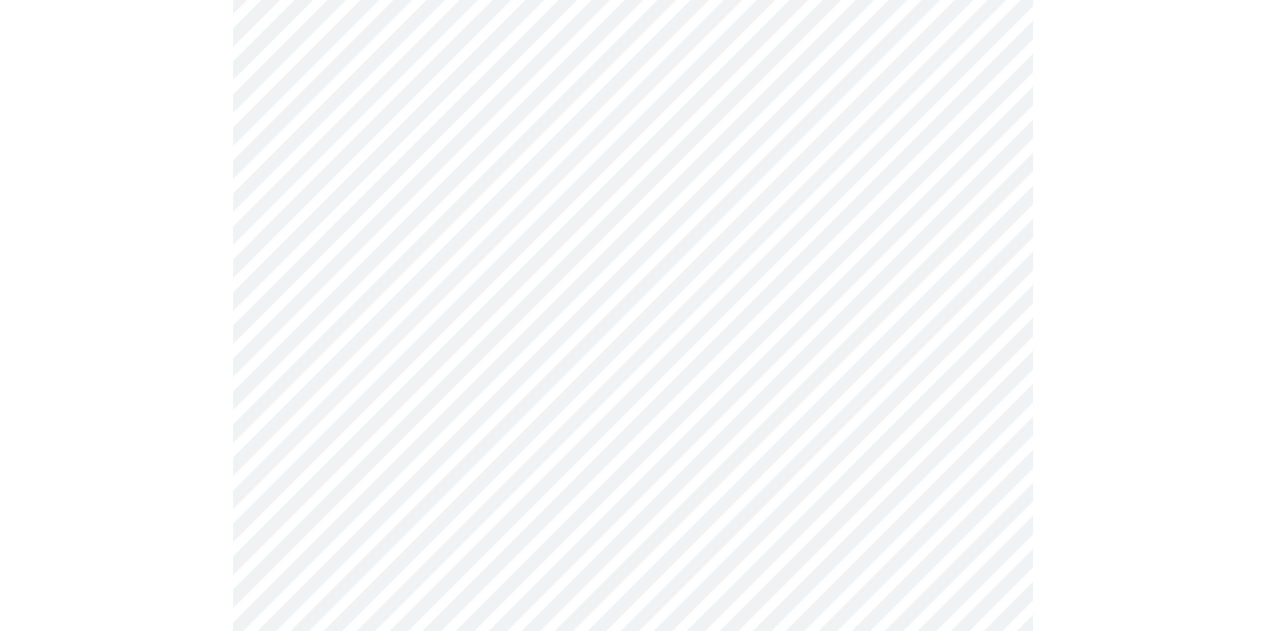 click on "MyMenopauseRx Appointments Messaging Labs Uploads Medications Community Refer a Friend Hi Betta    Intake Questions for [DATE] 3:40pm-4:00pm 3  /  13 Settings Billing Invoices Log out" at bounding box center [632, 694] 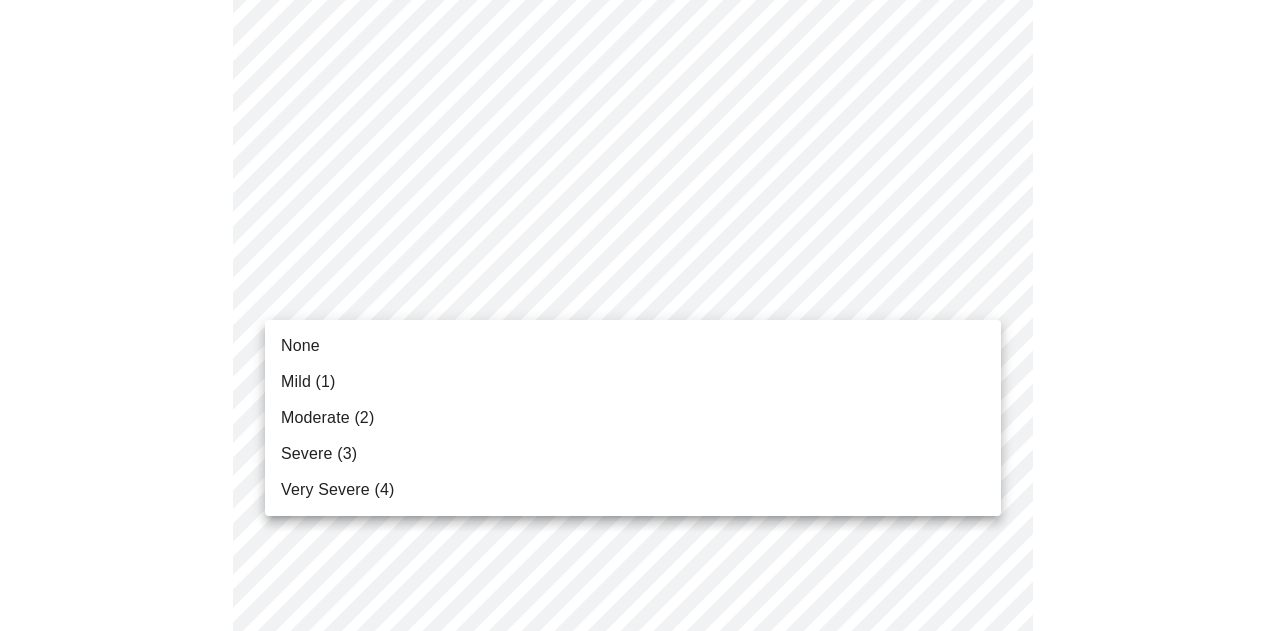 click on "None" at bounding box center [633, 346] 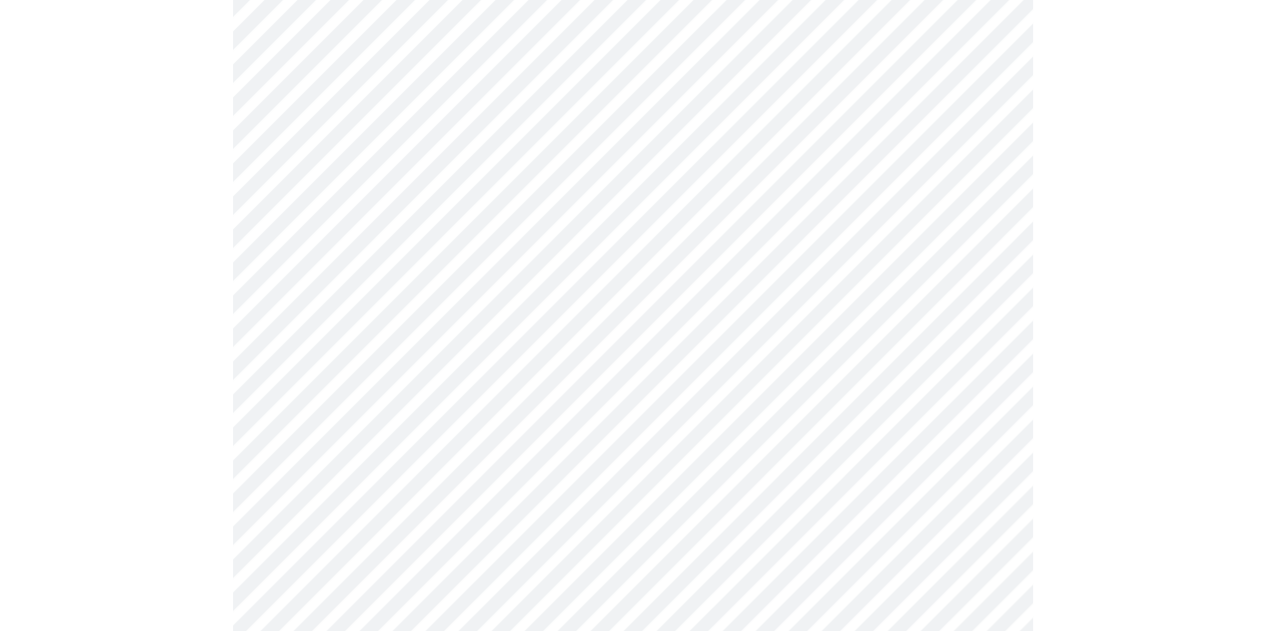 scroll, scrollTop: 713, scrollLeft: 0, axis: vertical 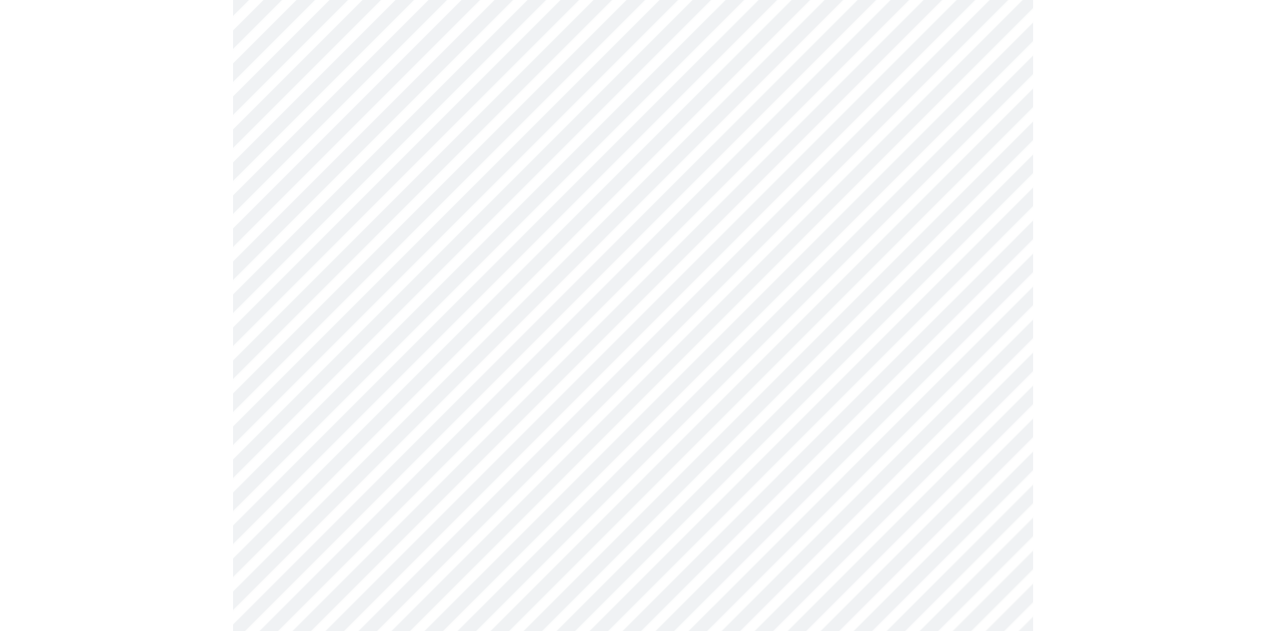 click on "MyMenopauseRx Appointments Messaging Labs Uploads Medications Community Refer a Friend Hi Betta    Intake Questions for [DATE] 3:40pm-4:00pm 3  /  13 Settings Billing Invoices Log out" at bounding box center [632, 583] 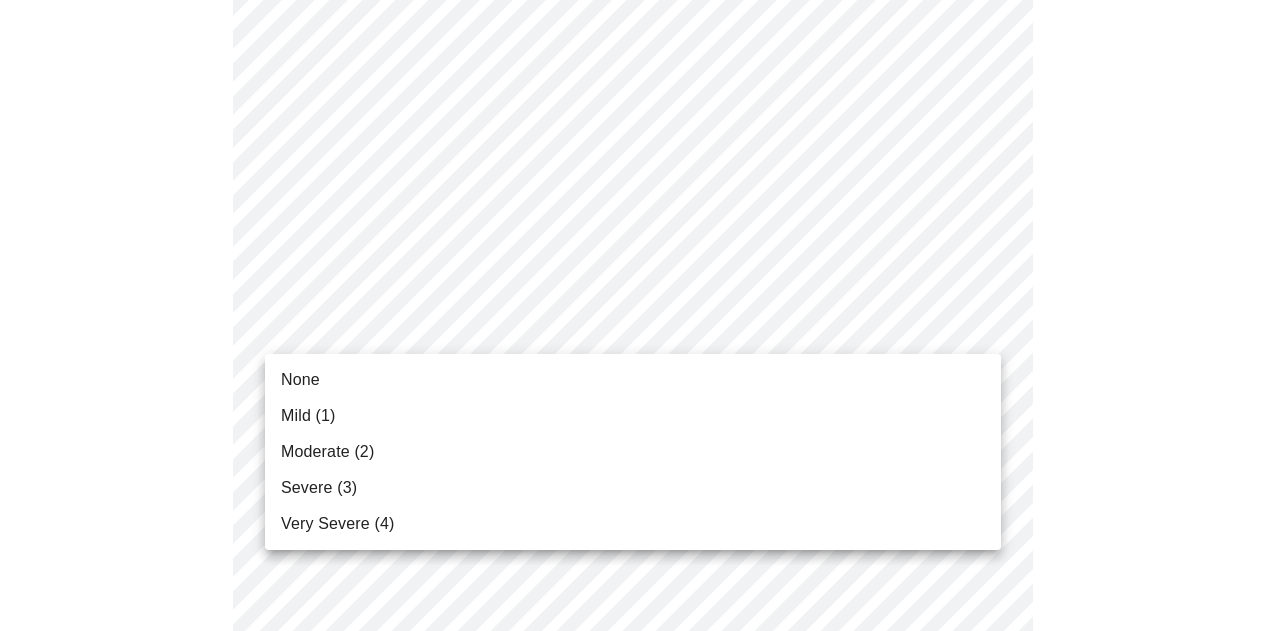 click on "None" at bounding box center [300, 380] 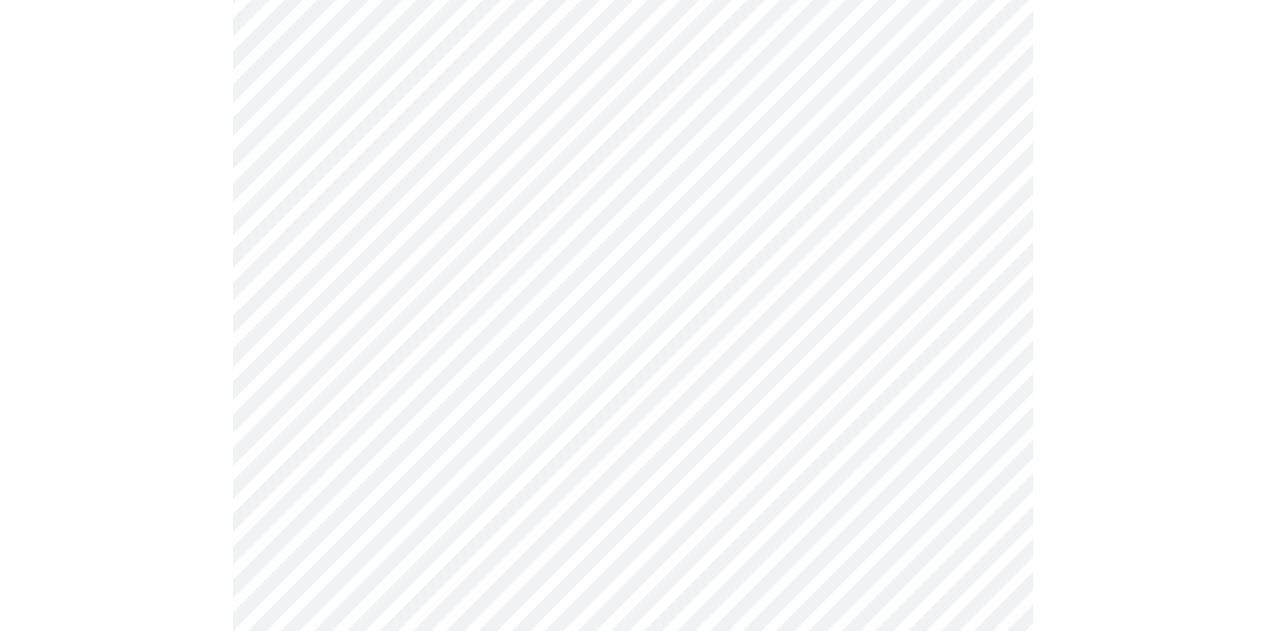 scroll, scrollTop: 833, scrollLeft: 0, axis: vertical 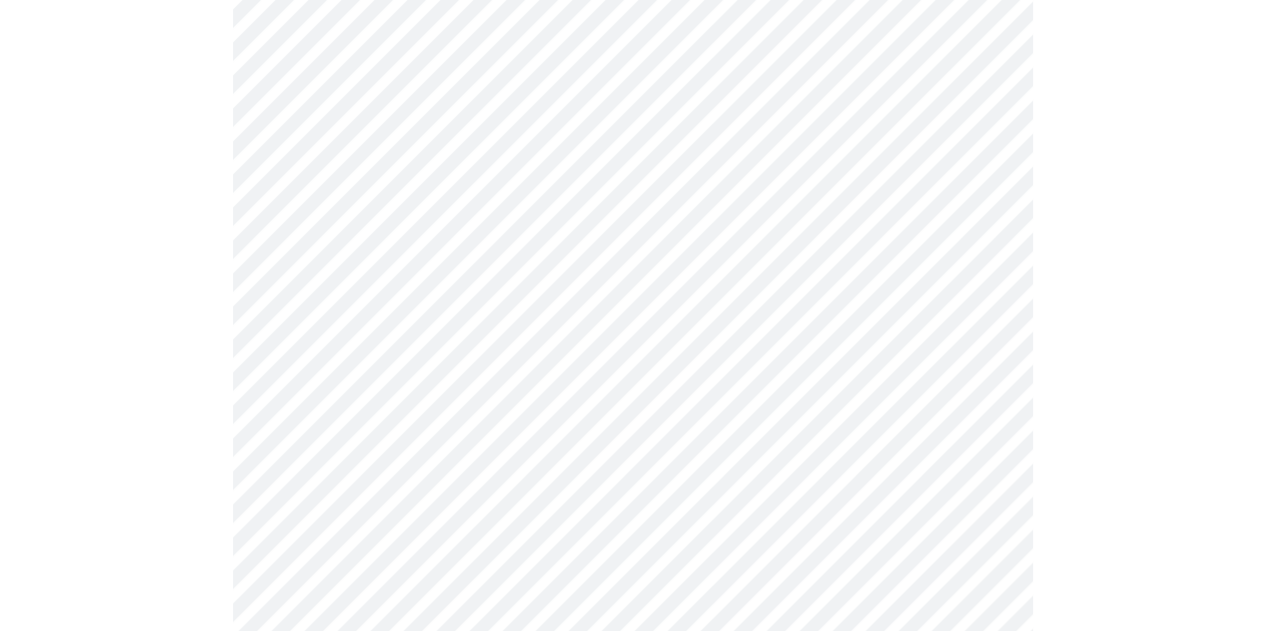 click on "MyMenopauseRx Appointments Messaging Labs Uploads Medications Community Refer a Friend Hi Betta    Intake Questions for [DATE] 3:40pm-4:00pm 3  /  13 Settings Billing Invoices Log out" at bounding box center (632, 449) 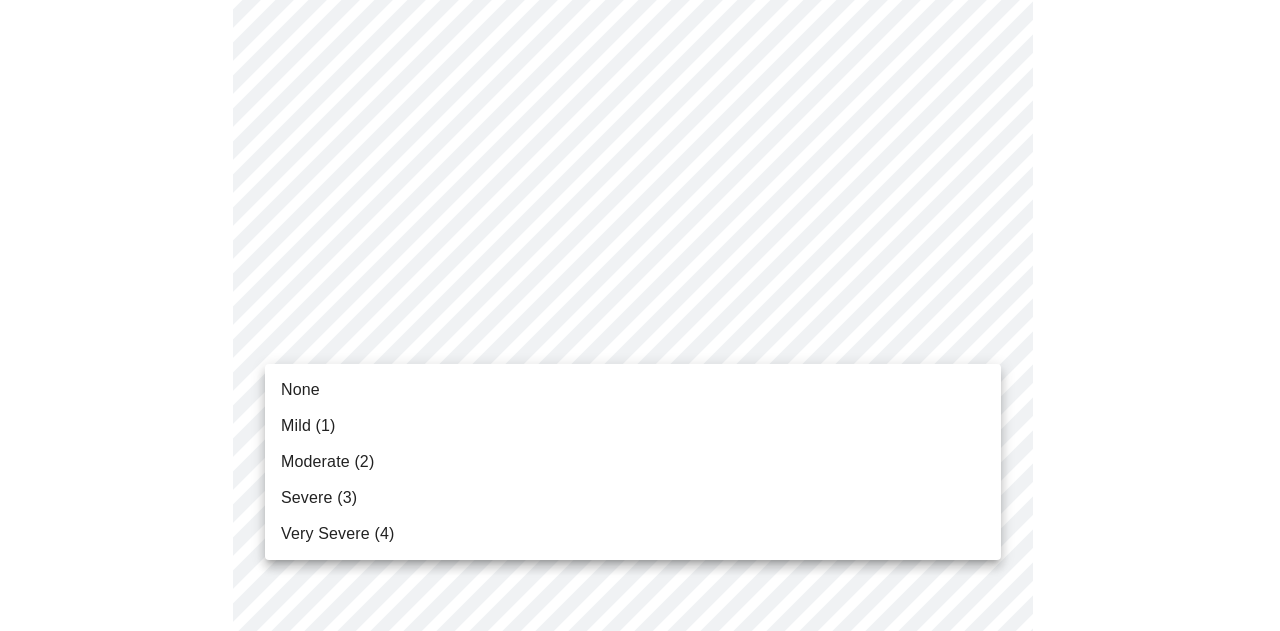 click on "None" at bounding box center [633, 390] 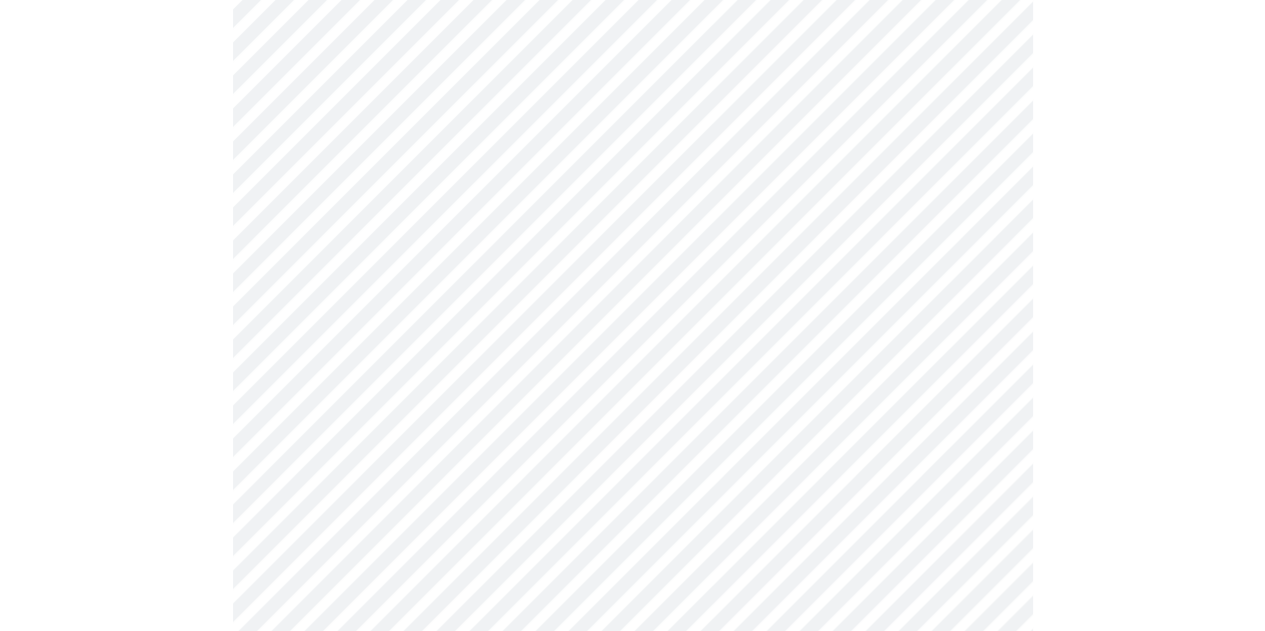 scroll, scrollTop: 969, scrollLeft: 0, axis: vertical 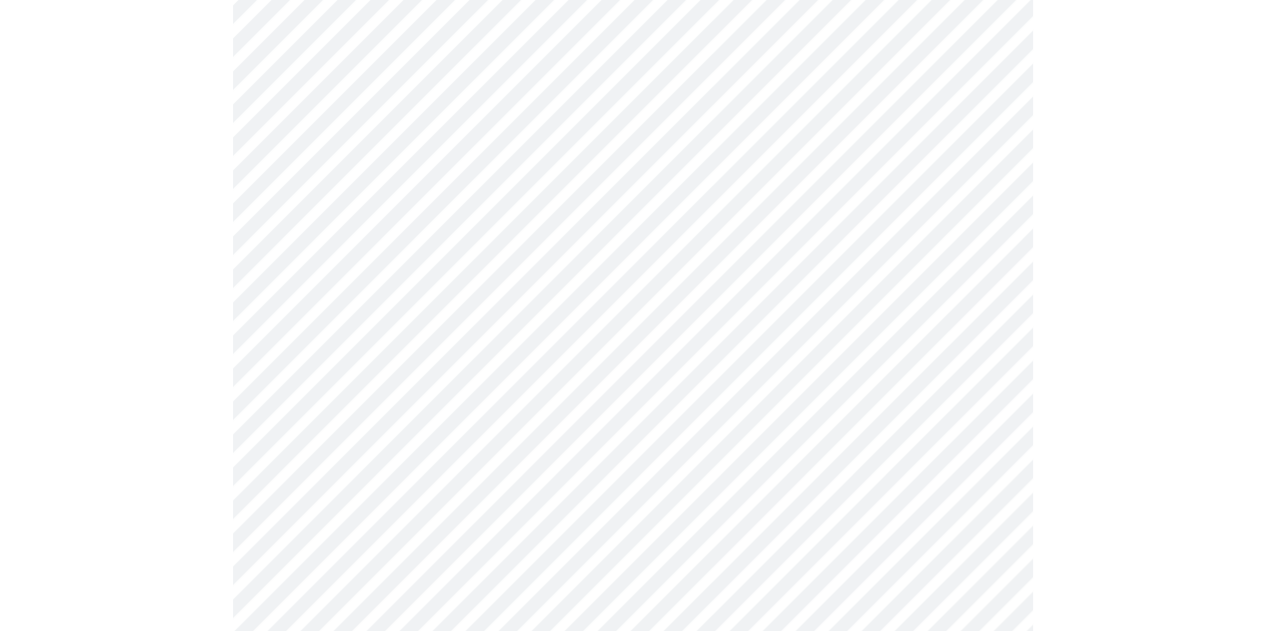 click on "MyMenopauseRx Appointments Messaging Labs Uploads Medications Community Refer a Friend Hi Betta    Intake Questions for [DATE] 3:40pm-4:00pm 3  /  13 Settings Billing Invoices Log out" at bounding box center [632, 299] 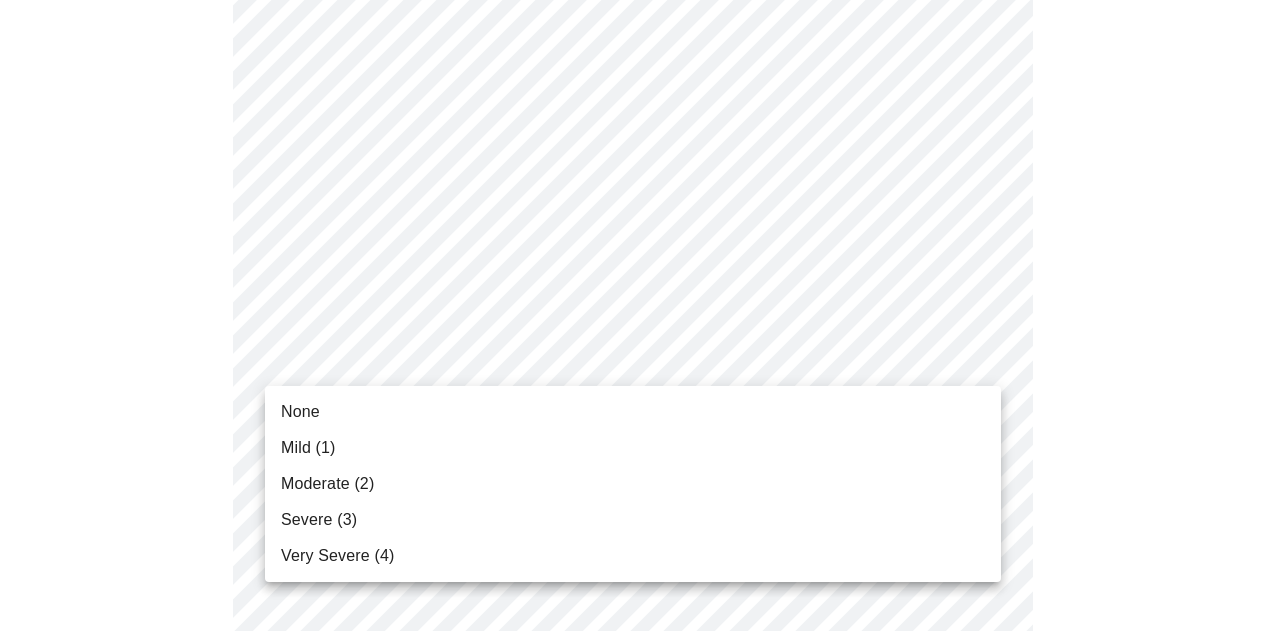 click on "None" at bounding box center [633, 412] 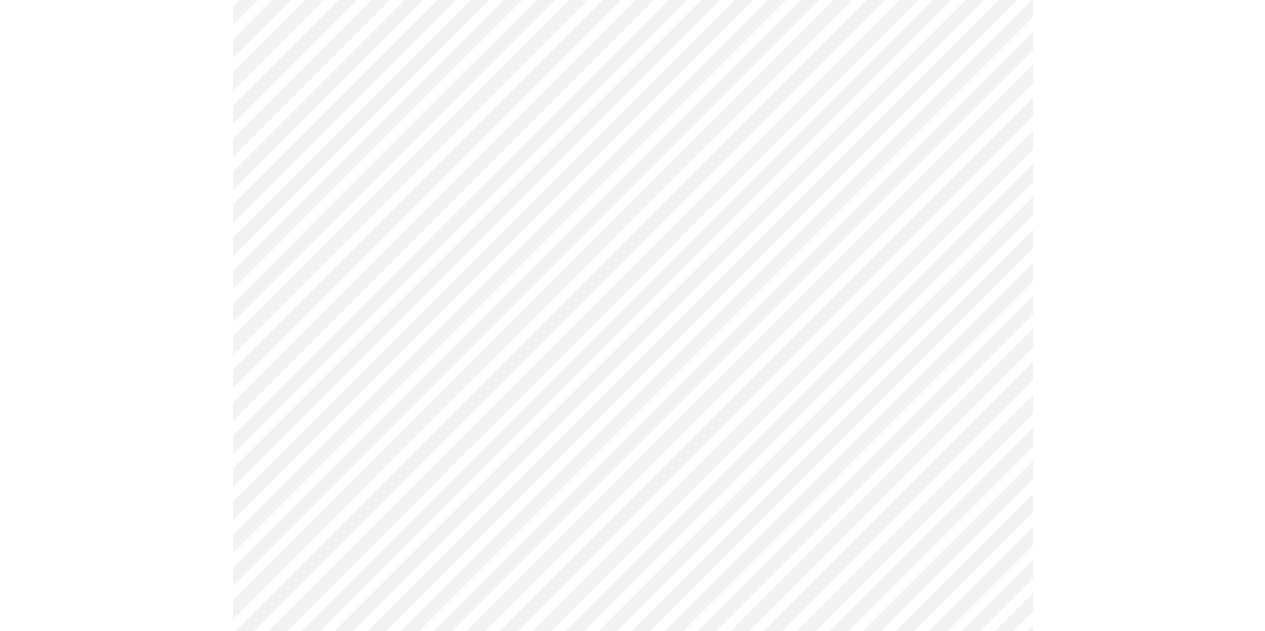 scroll, scrollTop: 1130, scrollLeft: 0, axis: vertical 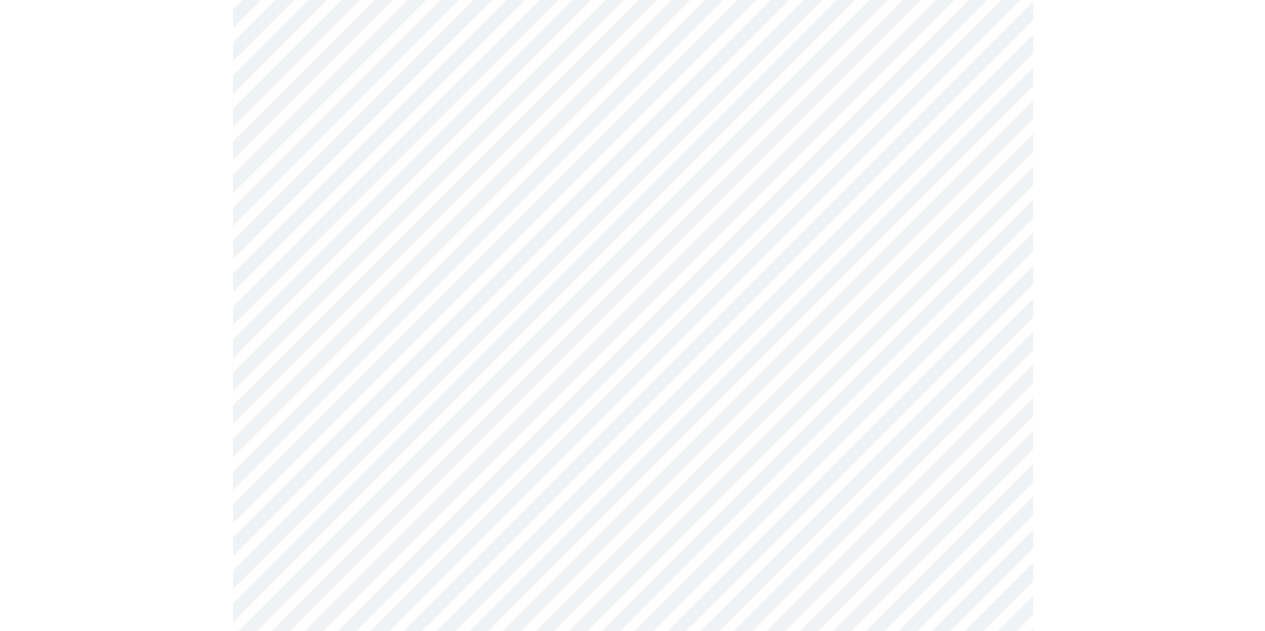 click on "MyMenopauseRx Appointments Messaging Labs Uploads Medications Community Refer a Friend Hi Betta    Intake Questions for [DATE] 3:40pm-4:00pm 3  /  13 Settings Billing Invoices Log out" at bounding box center [632, 124] 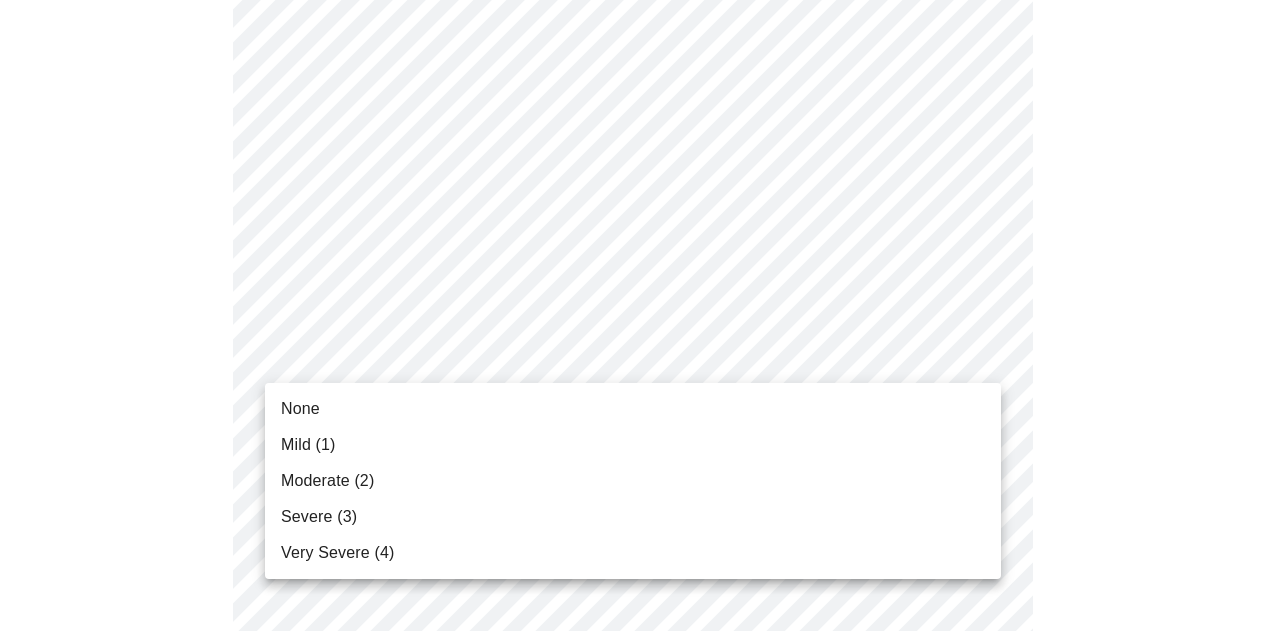 click on "None" at bounding box center (633, 409) 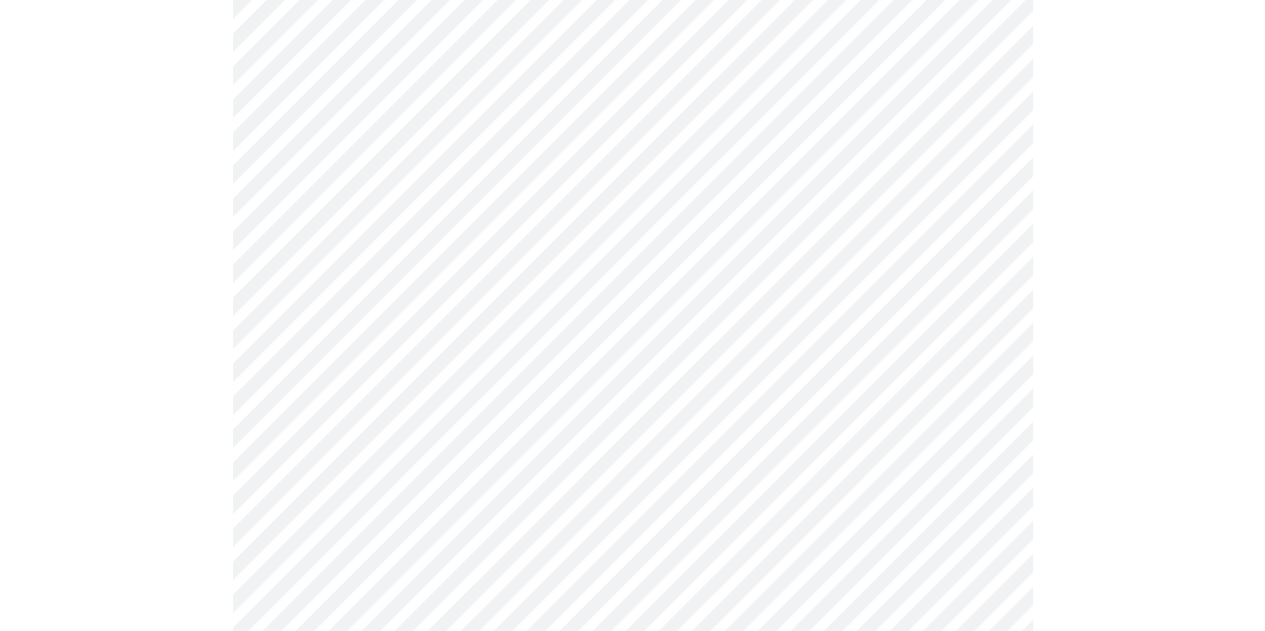 scroll, scrollTop: 1307, scrollLeft: 0, axis: vertical 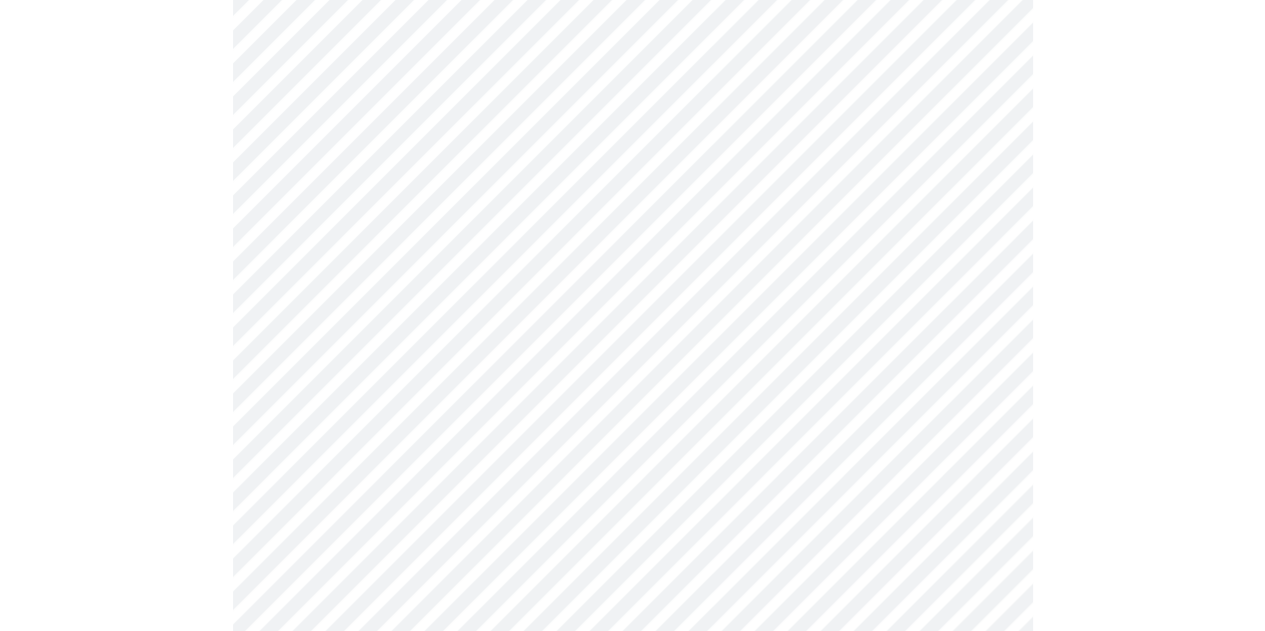 click on "MyMenopauseRx Appointments Messaging Labs Uploads Medications Community Refer a Friend Hi Betta    Intake Questions for [DATE] 3:40pm-4:00pm 3  /  13 Settings Billing Invoices Log out" at bounding box center [632, -67] 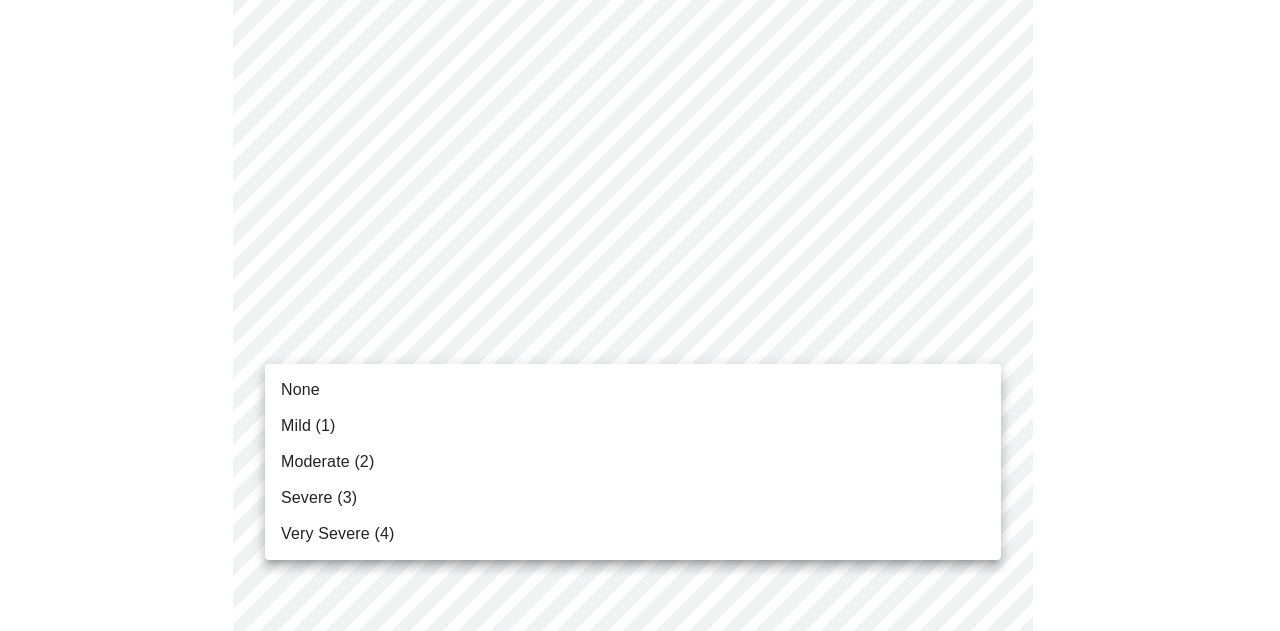 click on "Mild (1)" at bounding box center [633, 426] 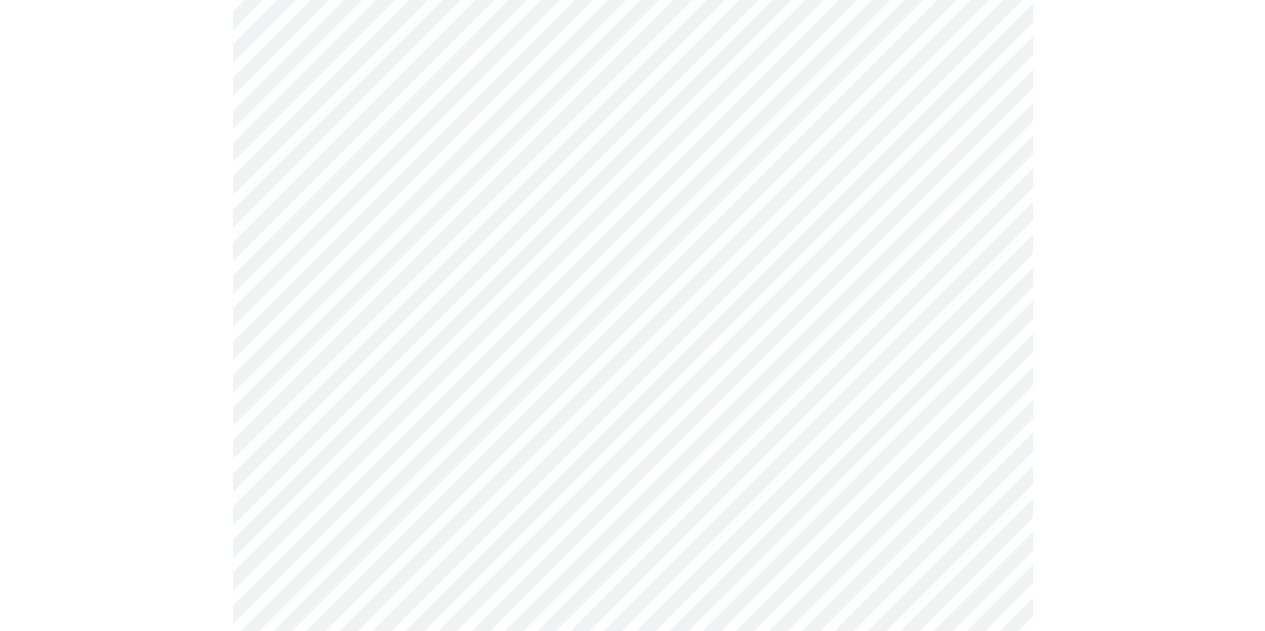 scroll, scrollTop: 1405, scrollLeft: 0, axis: vertical 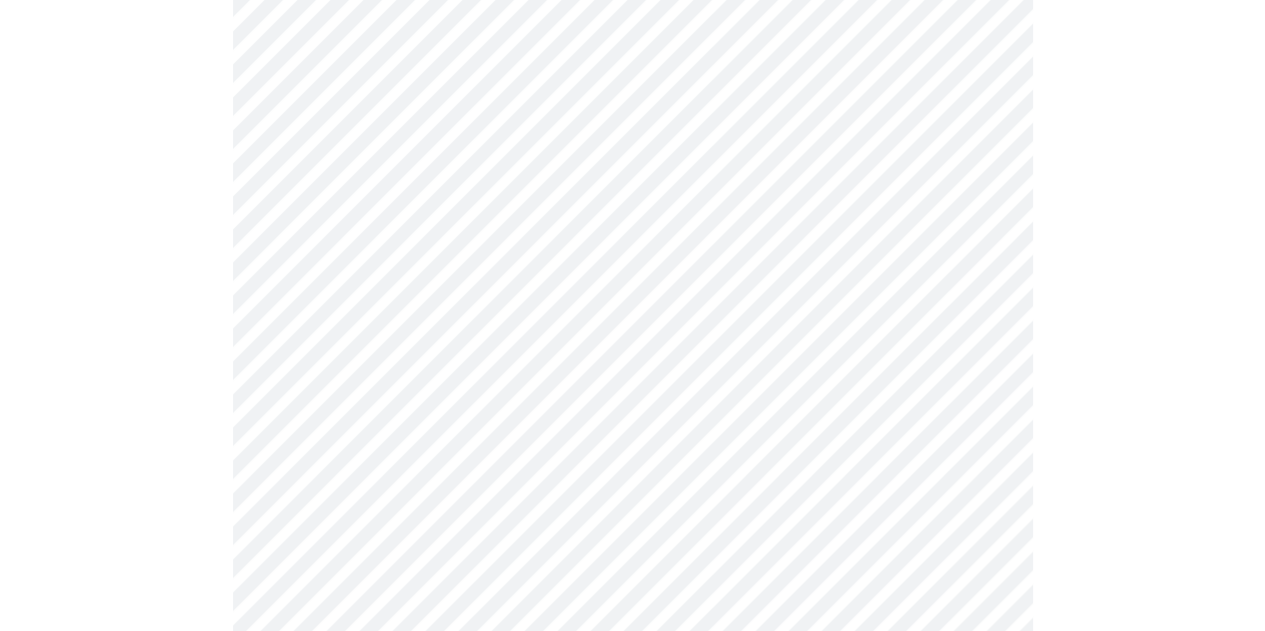 click on "MyMenopauseRx Appointments Messaging Labs Uploads Medications Community Refer a Friend Hi Betta    Intake Questions for [DATE] 3:40pm-4:00pm 3  /  13 Settings Billing Invoices Log out" at bounding box center (632, -179) 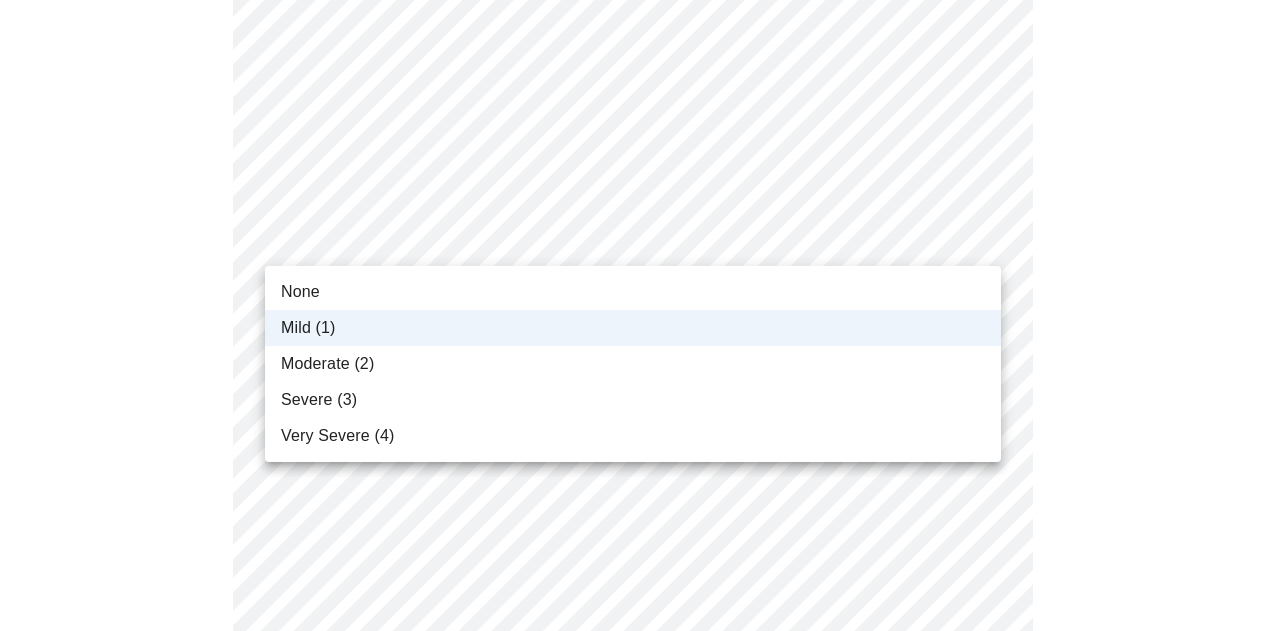 click on "None" at bounding box center (633, 292) 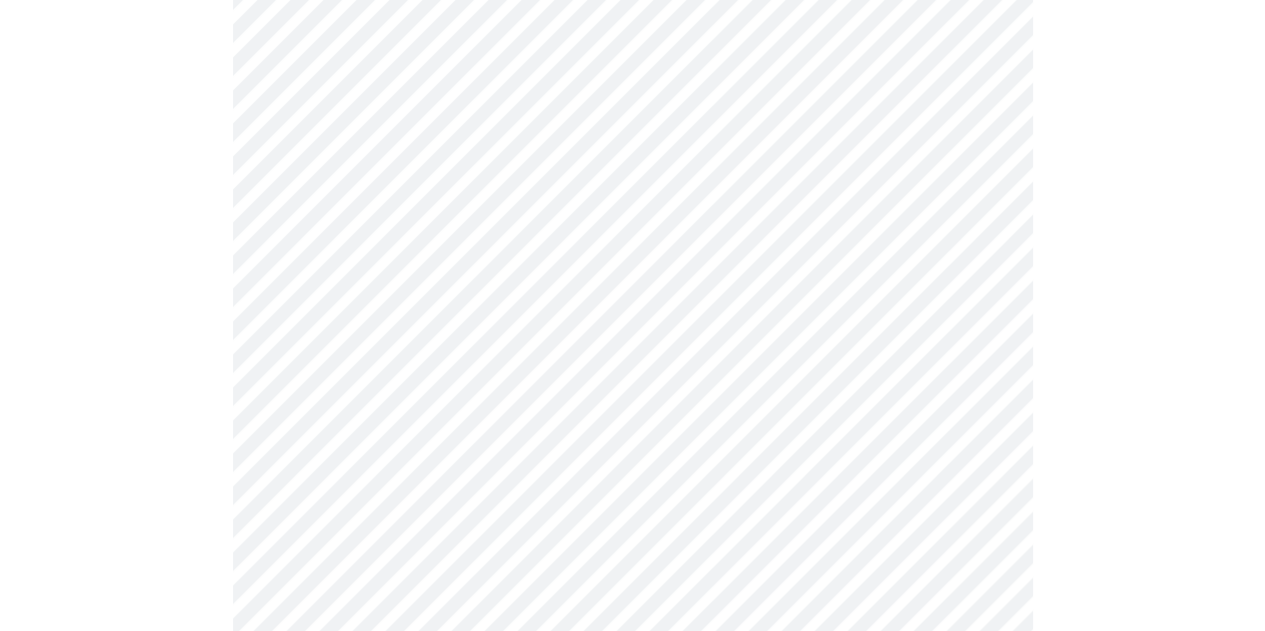 scroll, scrollTop: 1480, scrollLeft: 0, axis: vertical 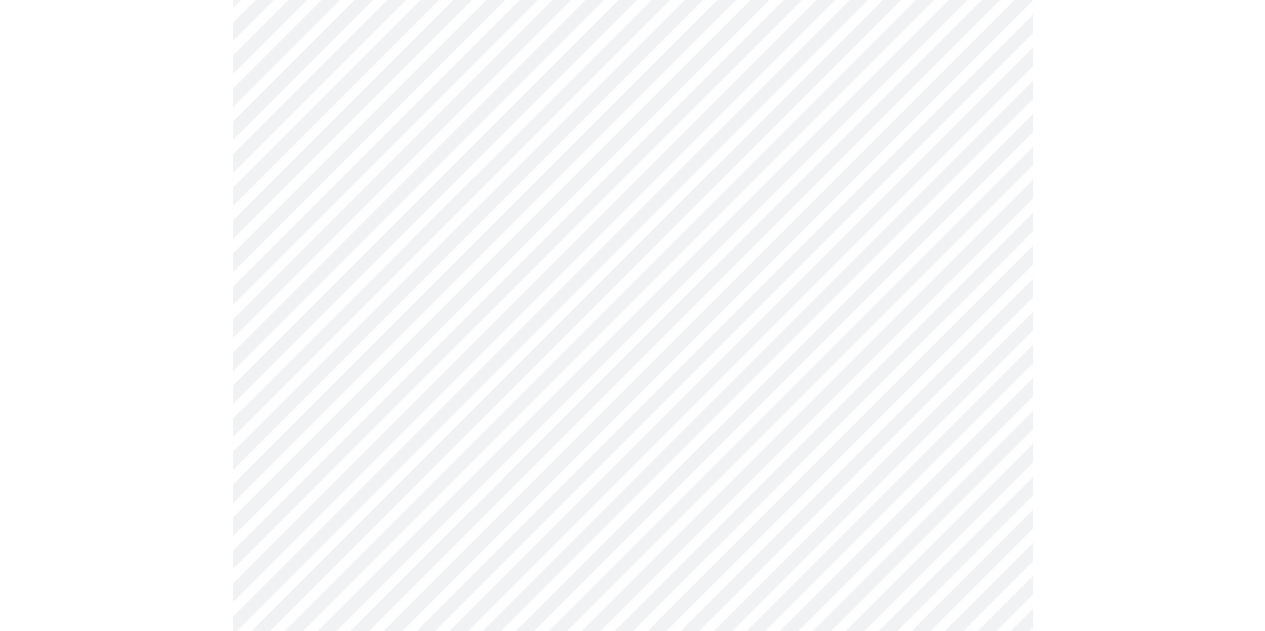click on "MyMenopauseRx Appointments Messaging Labs Uploads Medications Community Refer a Friend Hi Betta    Intake Questions for [DATE] 3:40pm-4:00pm 3  /  13 Settings Billing Invoices Log out" at bounding box center [632, -254] 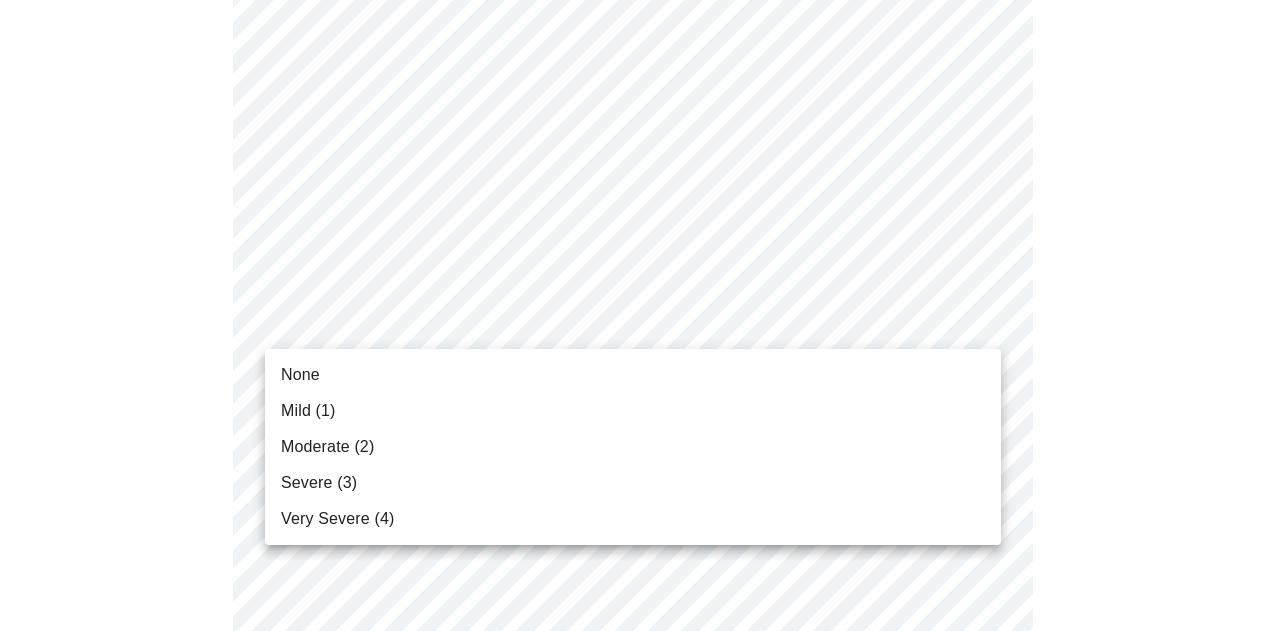click on "None" at bounding box center (633, 375) 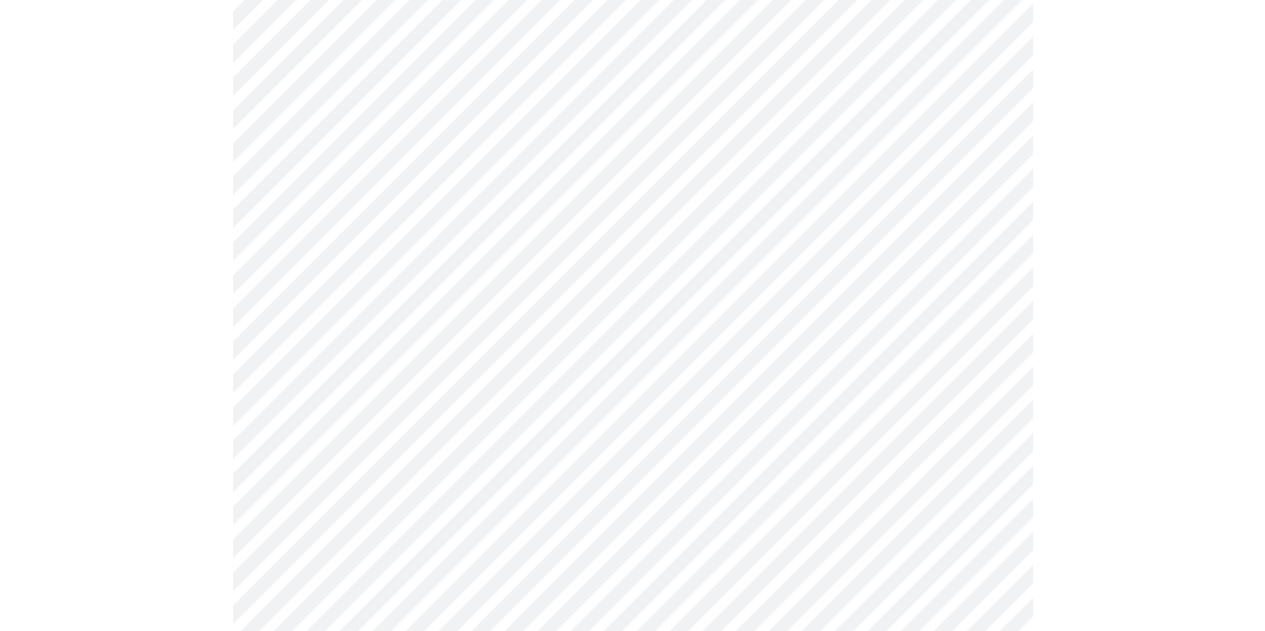 scroll, scrollTop: 1598, scrollLeft: 0, axis: vertical 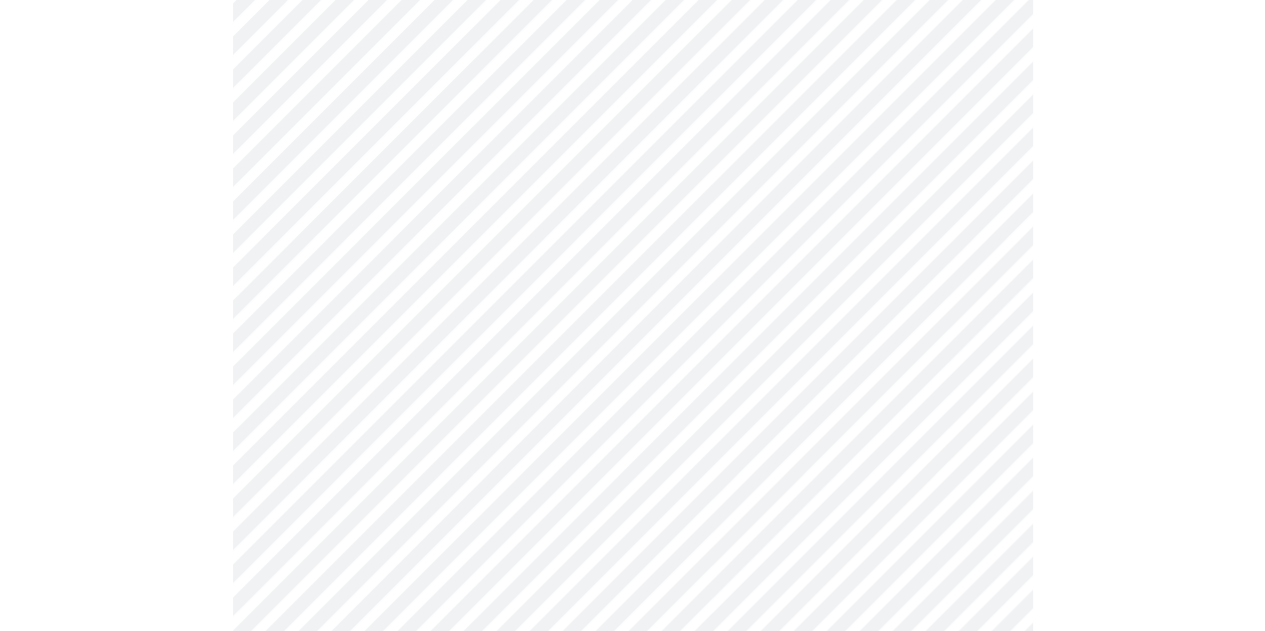 click on "MyMenopauseRx Appointments Messaging Labs Uploads Medications Community Refer a Friend Hi Betta    Intake Questions for [DATE] 3:40pm-4:00pm 3  /  13 Settings Billing Invoices Log out" at bounding box center [632, -386] 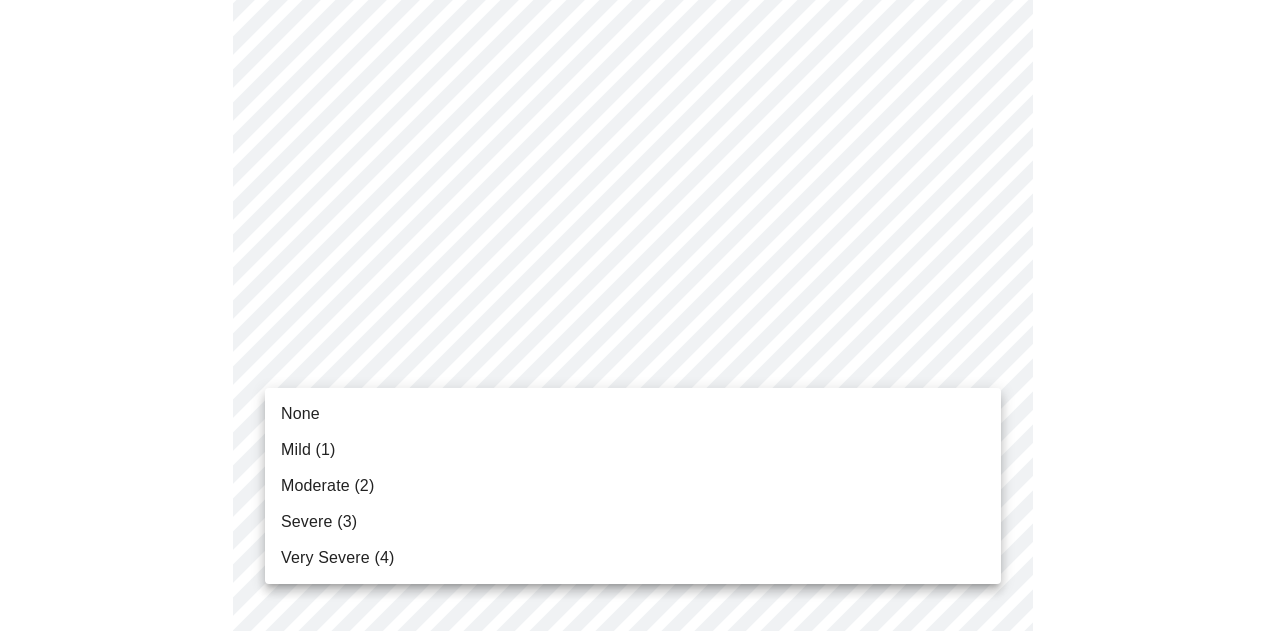 click on "None" at bounding box center (633, 414) 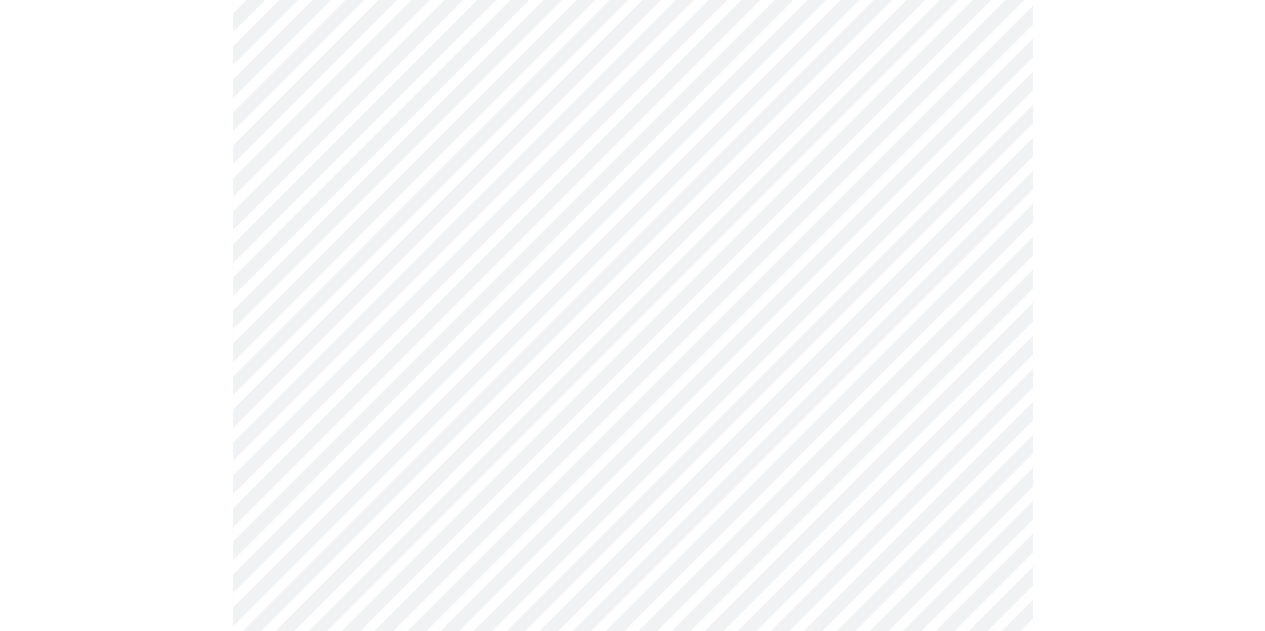 scroll, scrollTop: 366, scrollLeft: 0, axis: vertical 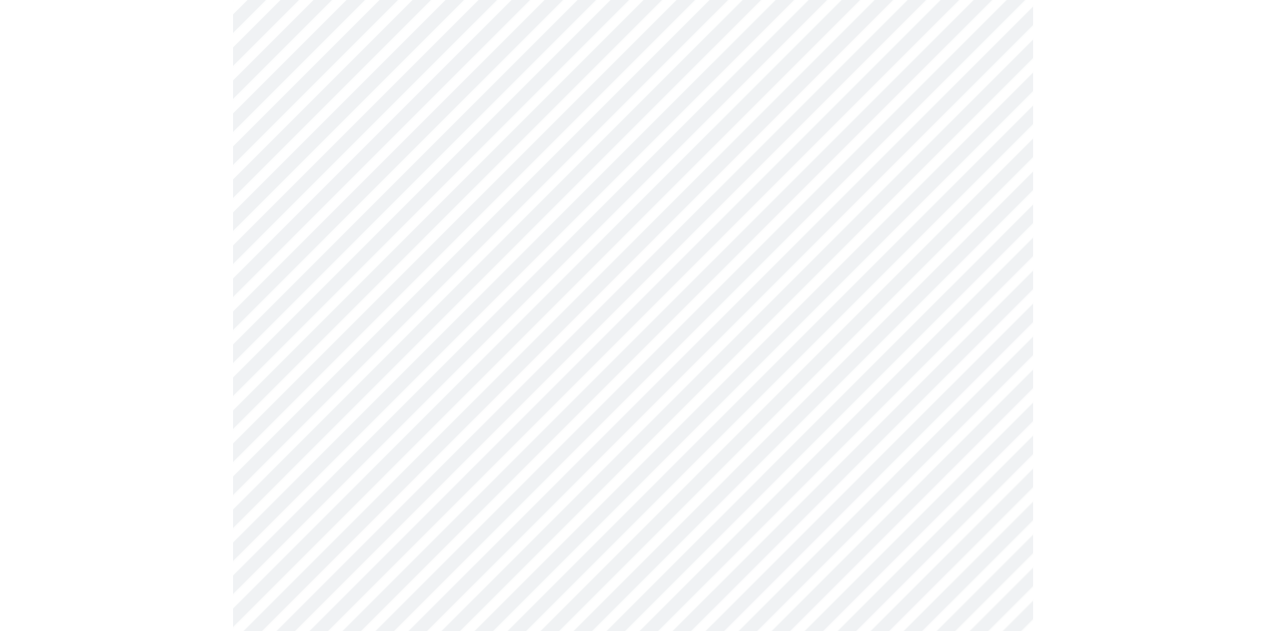 click on "MyMenopauseRx Appointments Messaging Labs Uploads Medications Community Refer a Friend Hi Betta    Intake Questions for [DATE] 3:40pm-4:00pm 5  /  13 Settings Billing Invoices Log out" at bounding box center (632, 308) 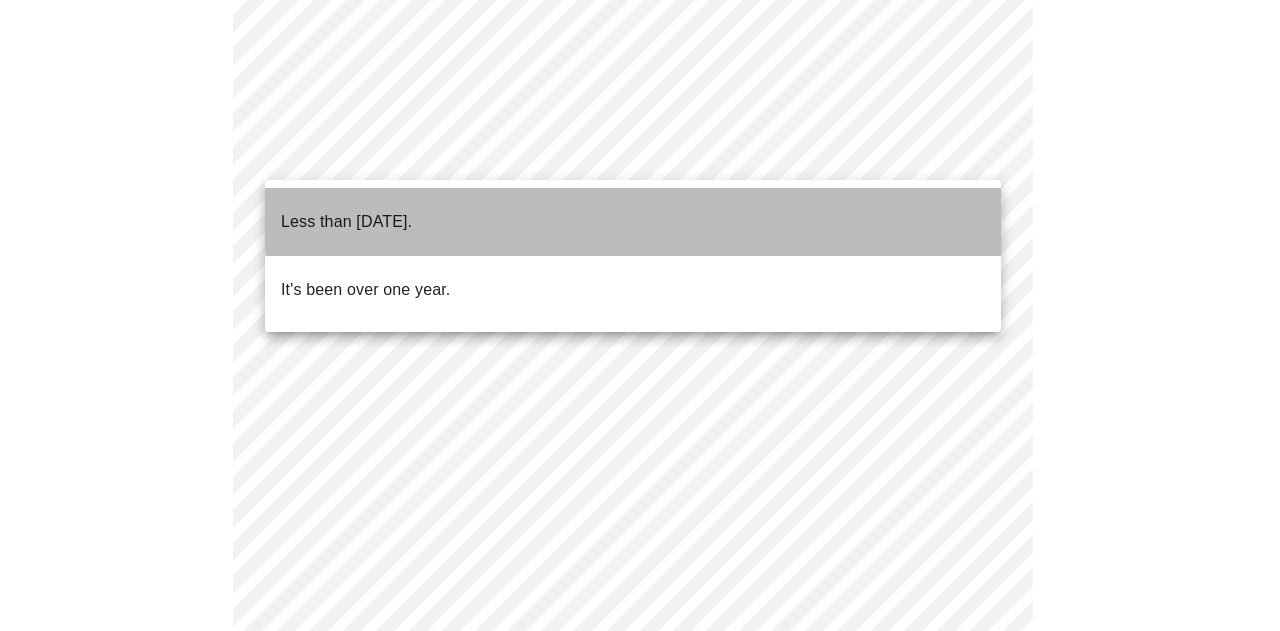 click on "Less than [DATE]." at bounding box center (633, 222) 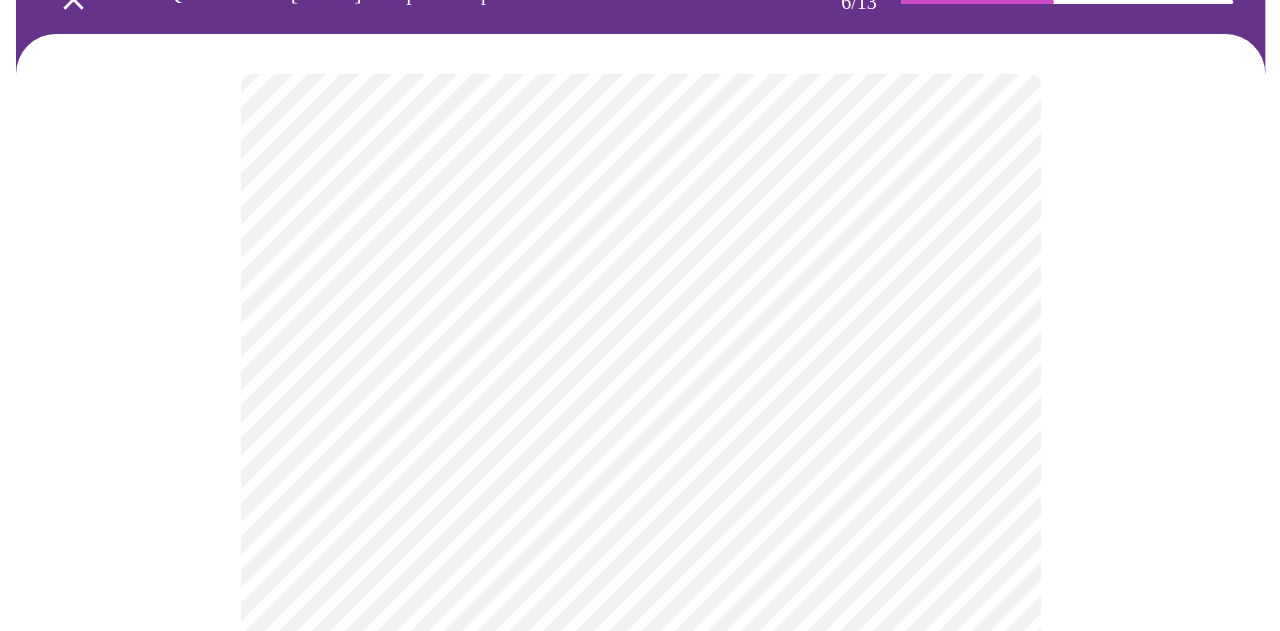 scroll, scrollTop: 153, scrollLeft: 0, axis: vertical 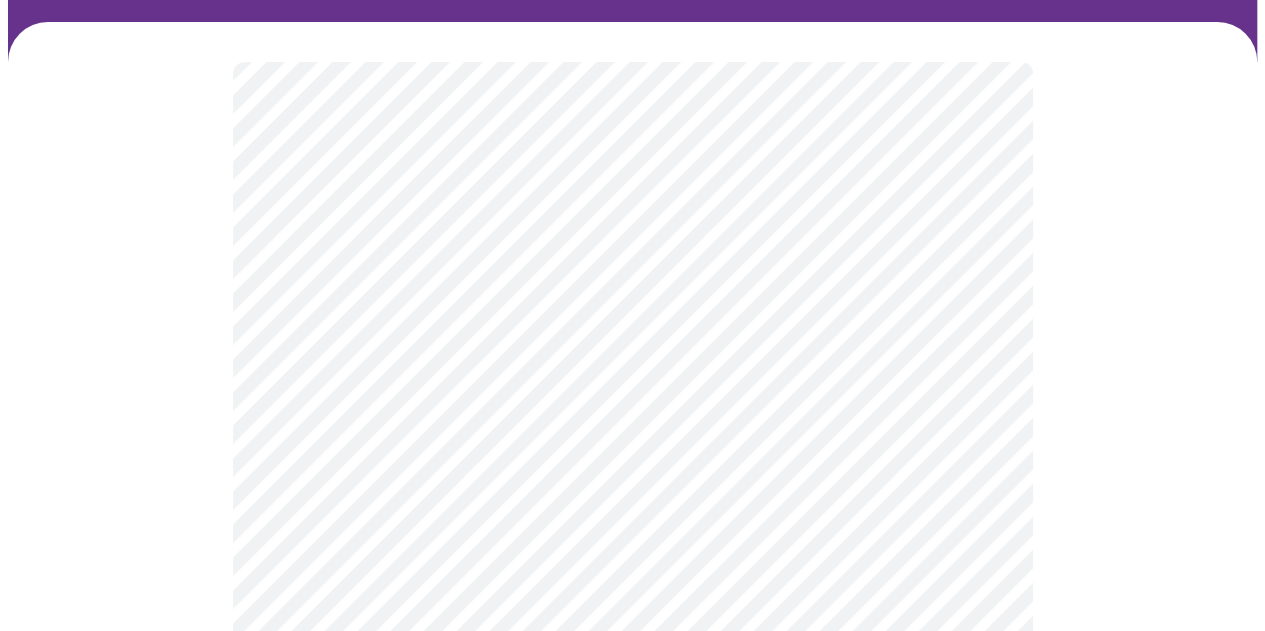 click on "MyMenopauseRx Appointments Messaging Labs Uploads Medications Community Refer a Friend Hi Betta    Intake Questions for [DATE] 3:40pm-4:00pm 6  /  13 Settings Billing Invoices Log out" at bounding box center [632, 388] 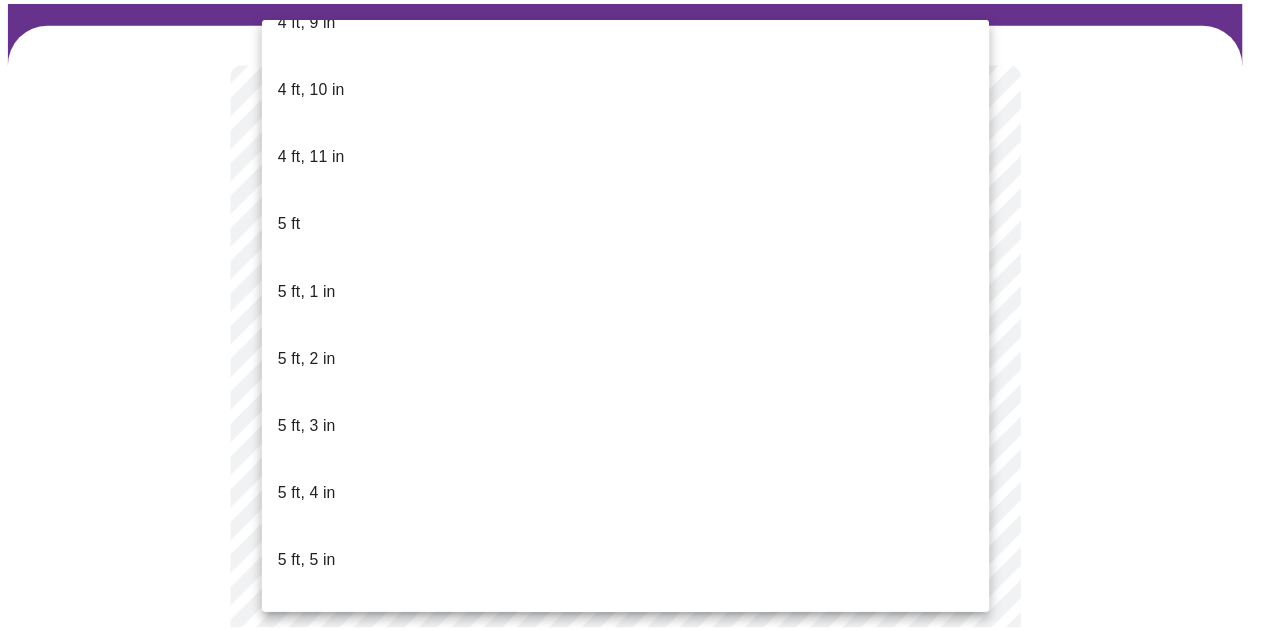 scroll, scrollTop: 1458, scrollLeft: 0, axis: vertical 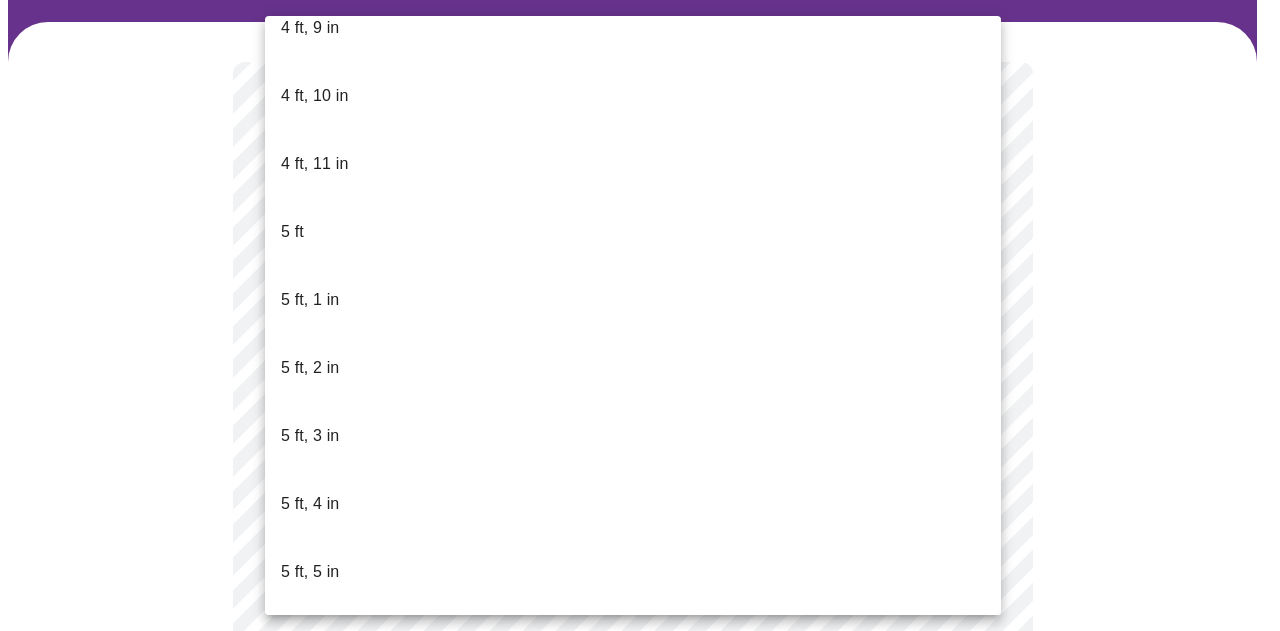 click on "5 ft, 8 in" at bounding box center (310, 776) 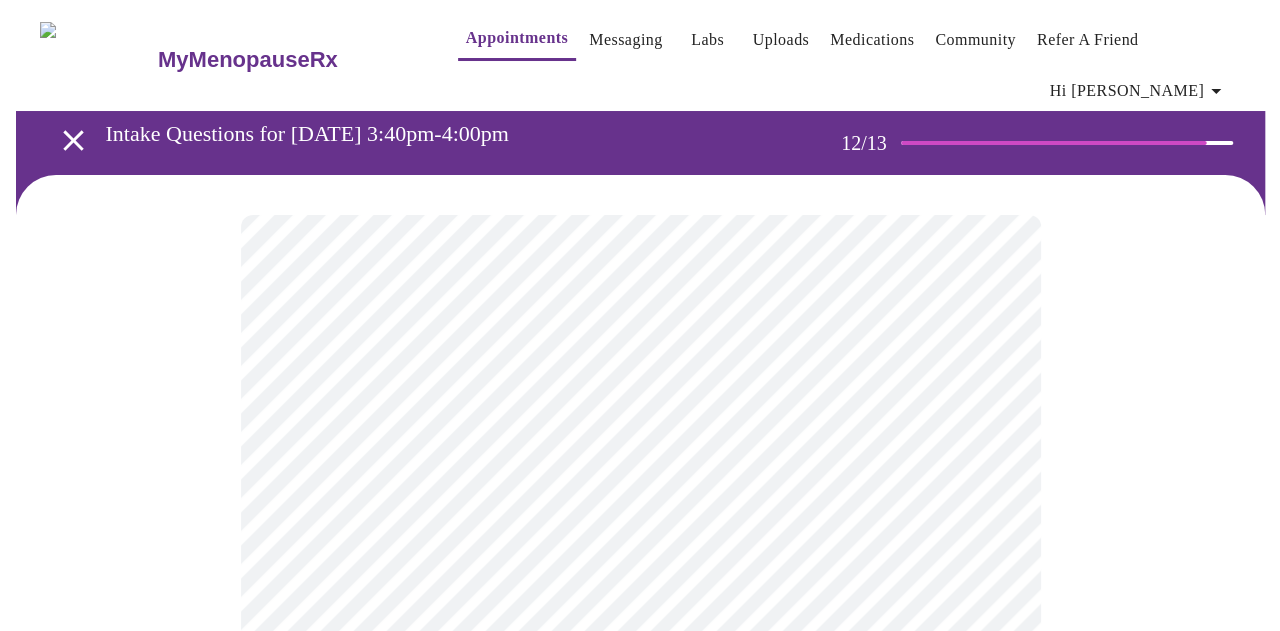 scroll, scrollTop: 32, scrollLeft: 0, axis: vertical 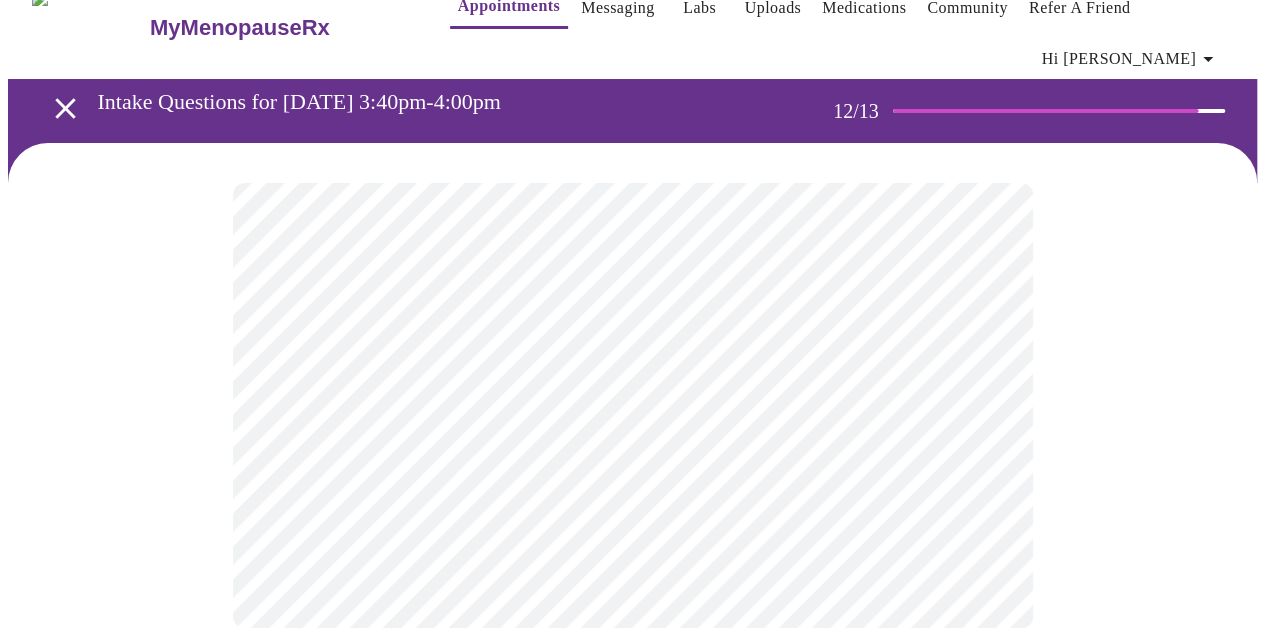 click on "MyMenopauseRx Appointments Messaging Labs Uploads Medications Community Refer a Friend Hi Betta    Intake Questions for [DATE] 3:40pm-4:00pm 12  /  13 Settings Billing Invoices Log out" at bounding box center (632, 322) 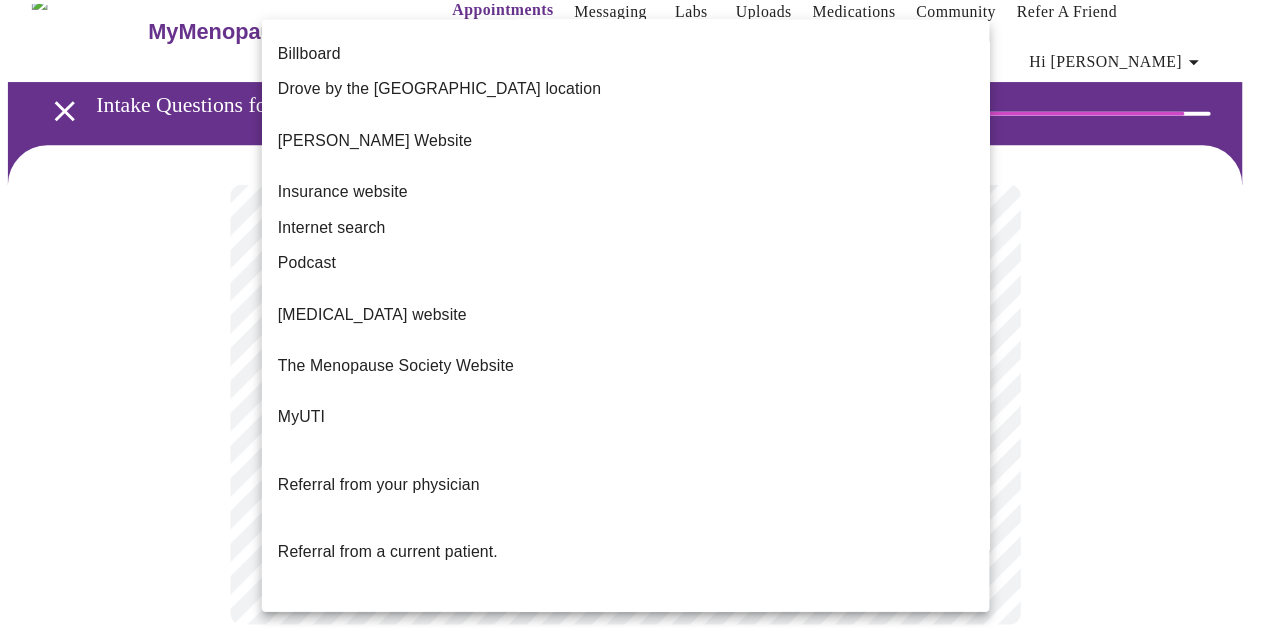 scroll, scrollTop: 244, scrollLeft: 0, axis: vertical 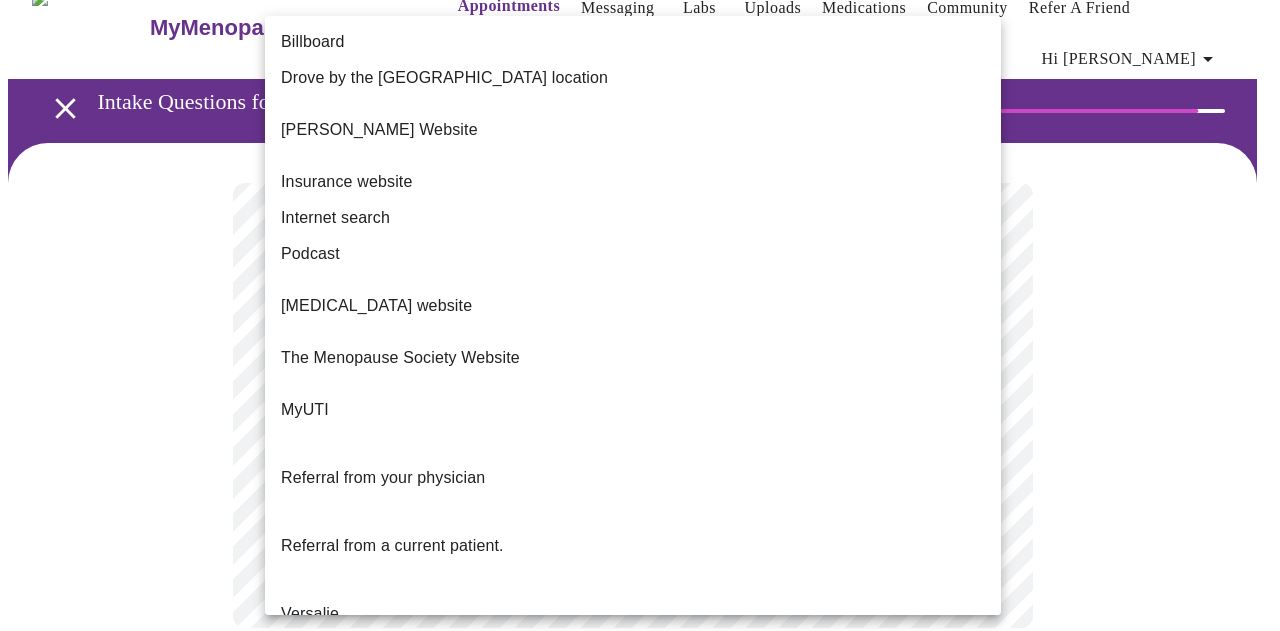 click on "Other" at bounding box center (633, 734) 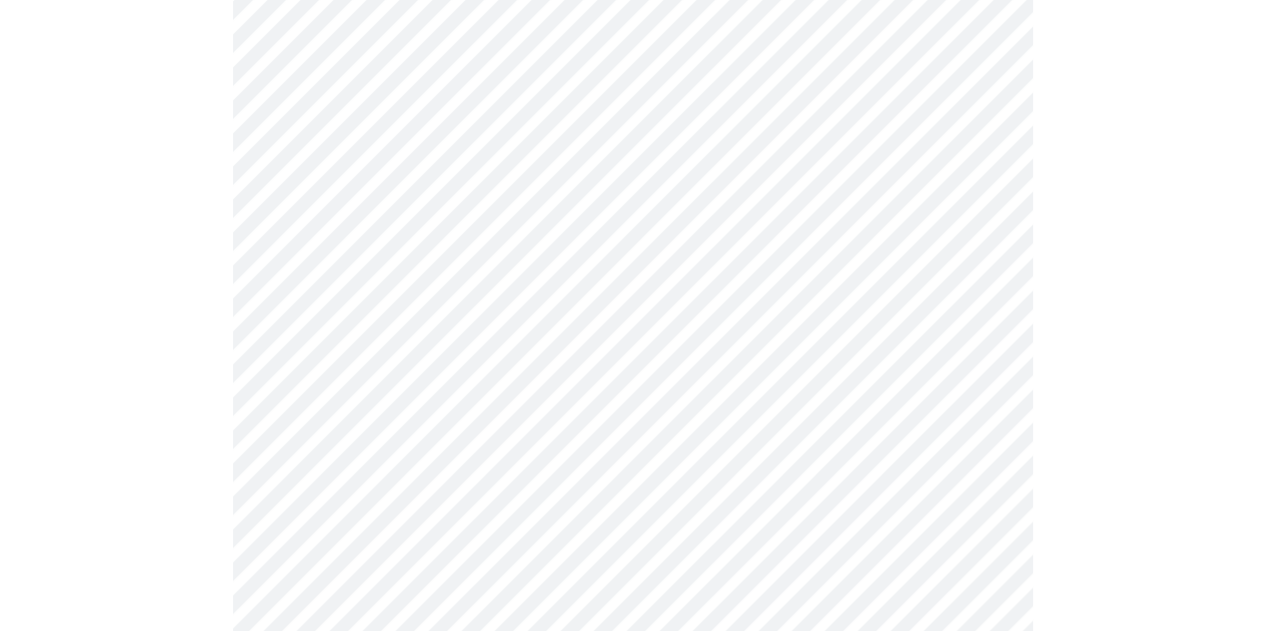 scroll, scrollTop: 986, scrollLeft: 0, axis: vertical 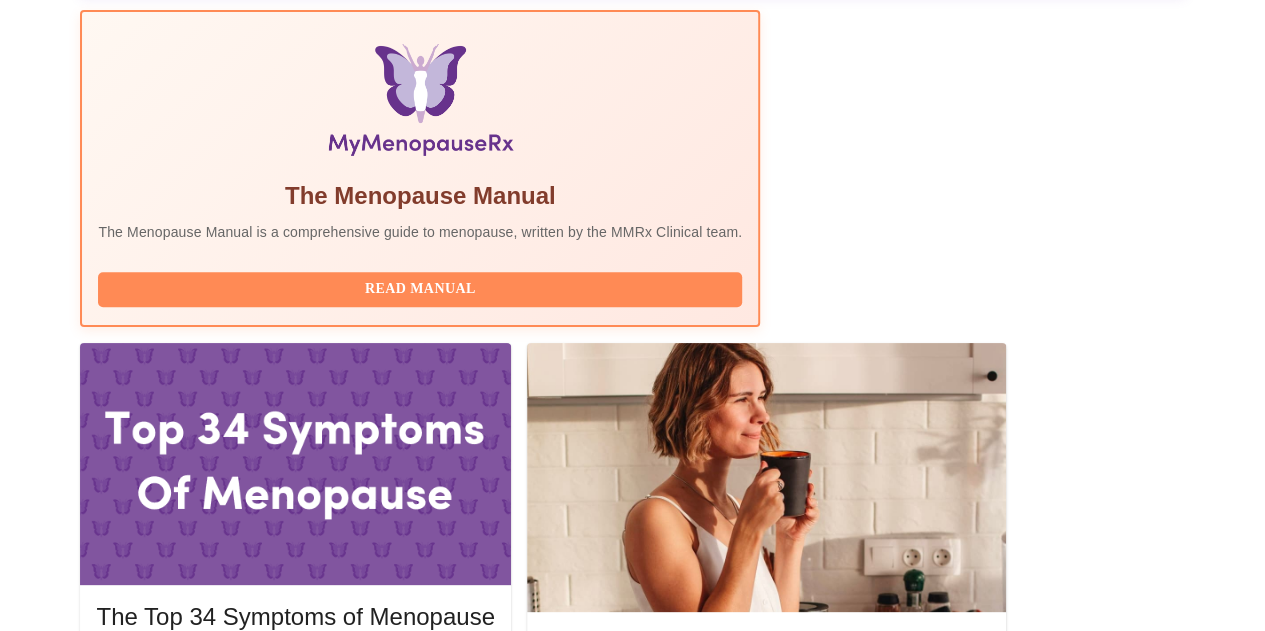 click on "View Appointment" at bounding box center [1080, 1922] 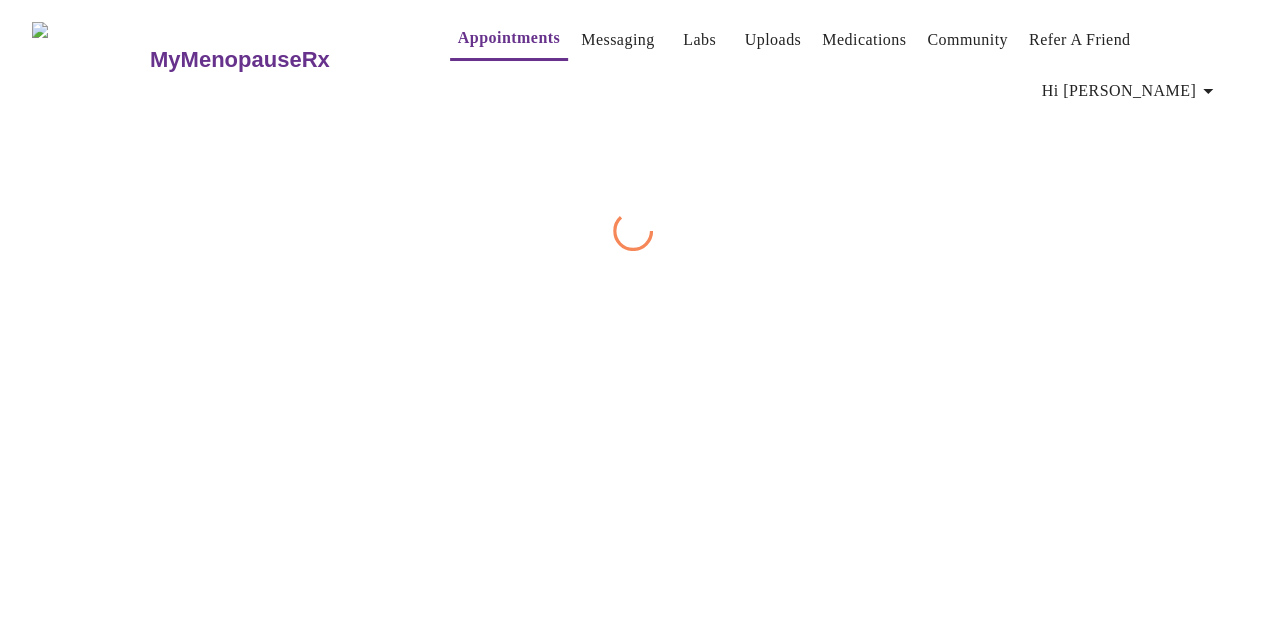 scroll, scrollTop: 0, scrollLeft: 0, axis: both 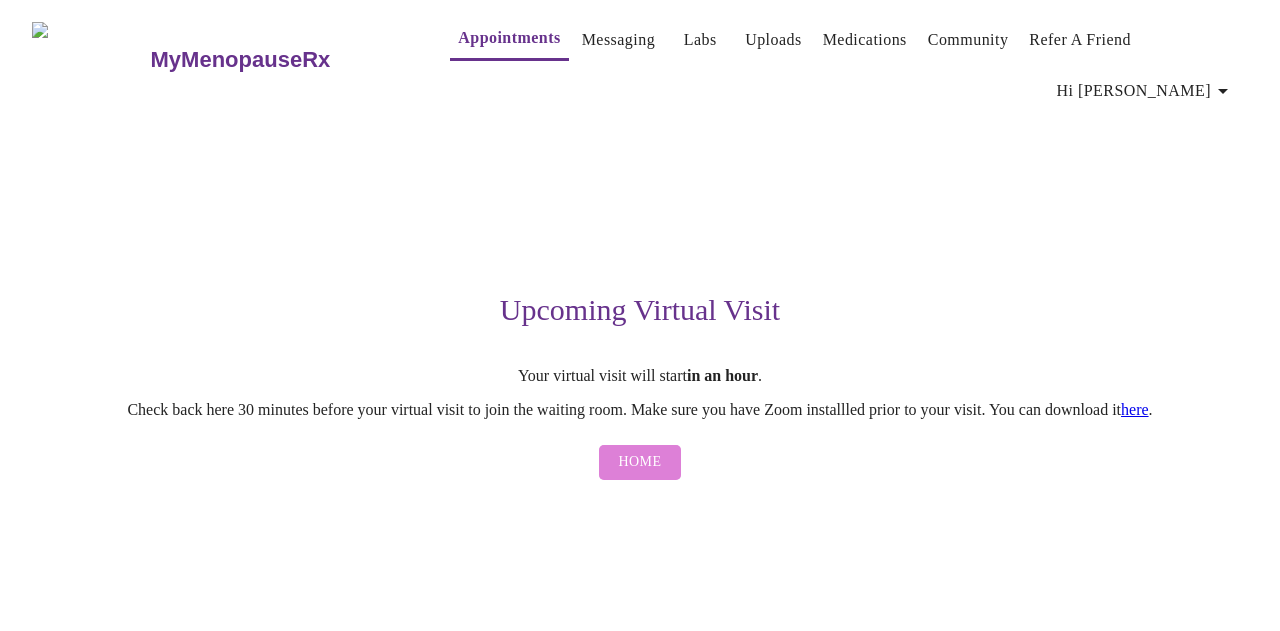 click on "Home" at bounding box center (640, 462) 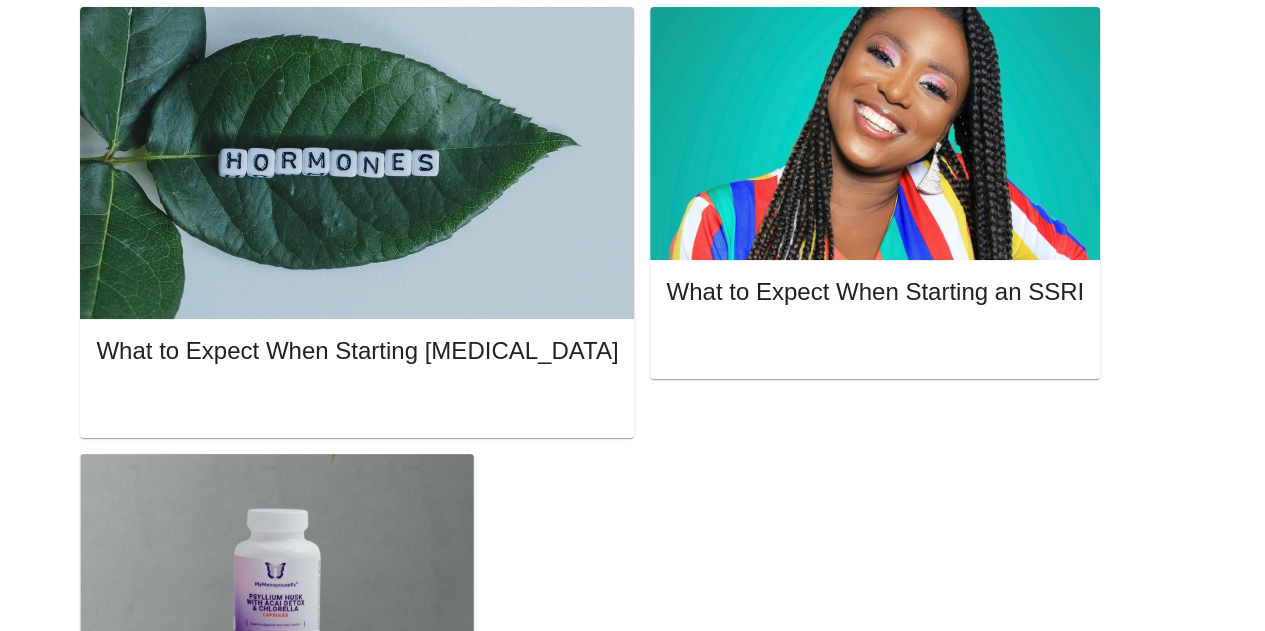 scroll, scrollTop: 1398, scrollLeft: 0, axis: vertical 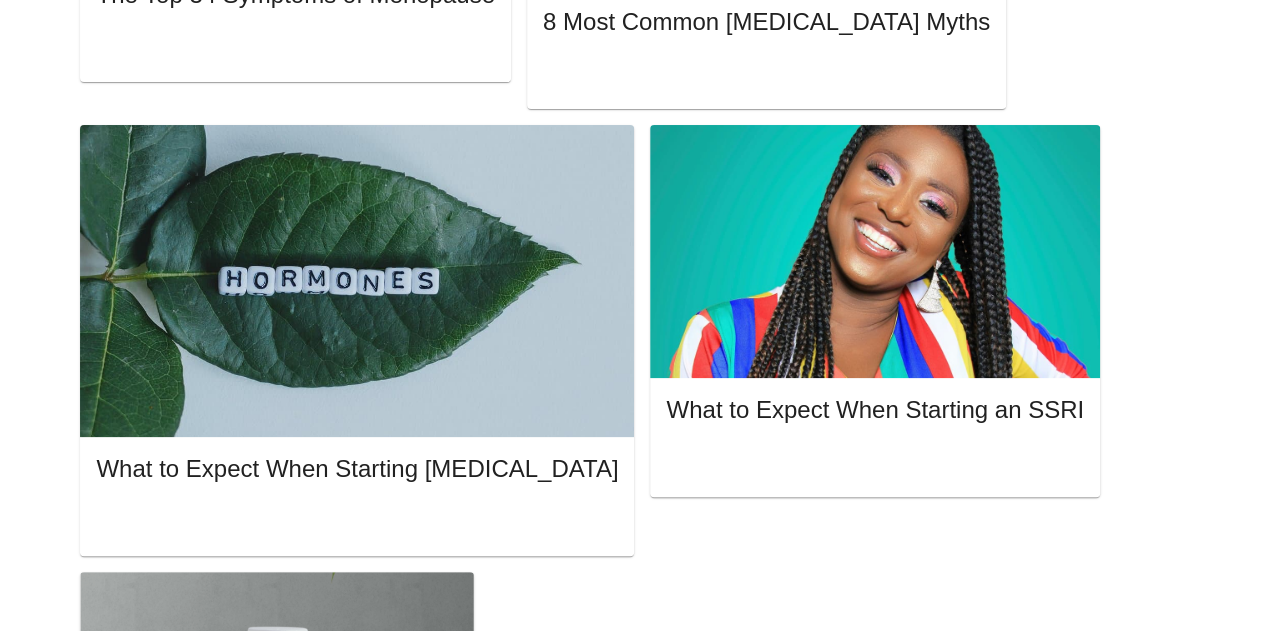 click on "View Receipt" at bounding box center [905, 2099] 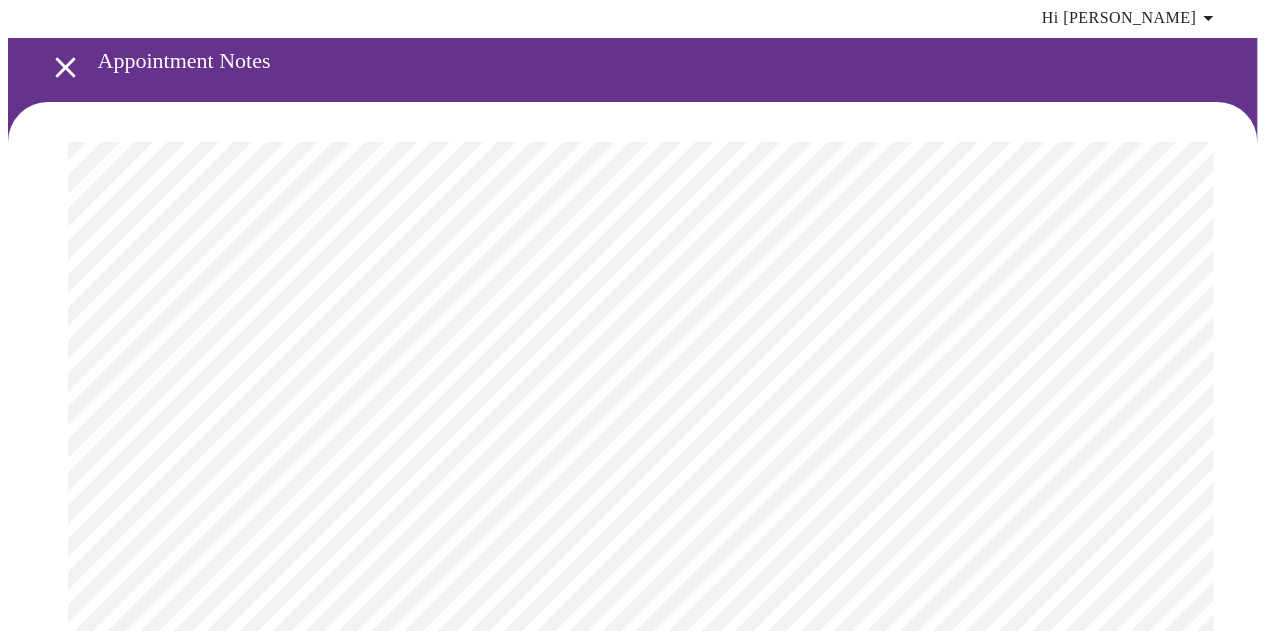 scroll, scrollTop: 0, scrollLeft: 0, axis: both 